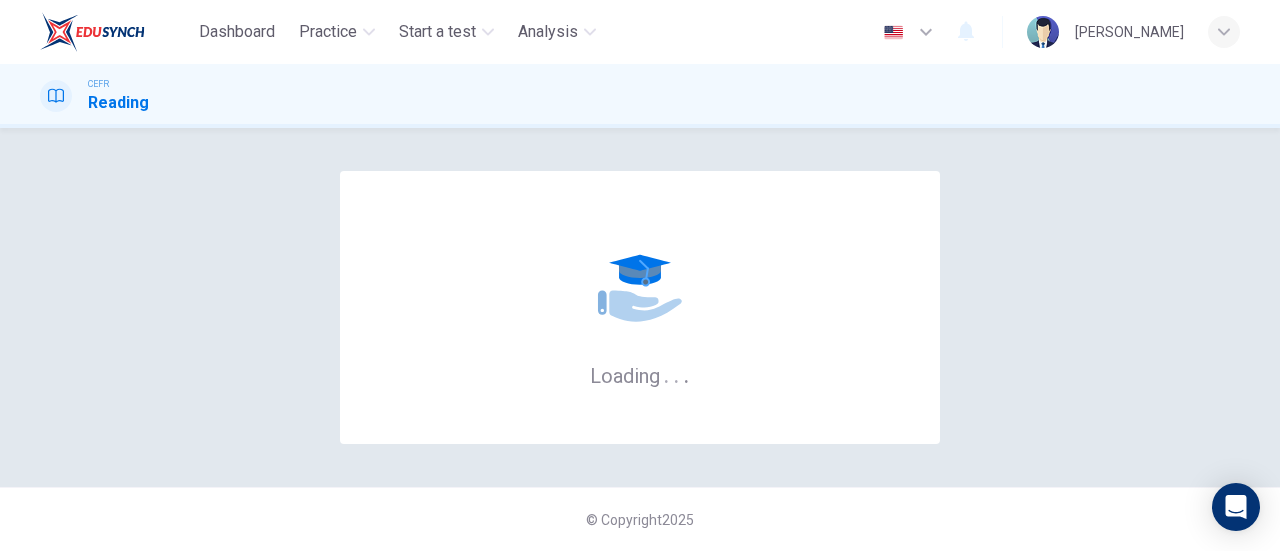 scroll, scrollTop: 0, scrollLeft: 0, axis: both 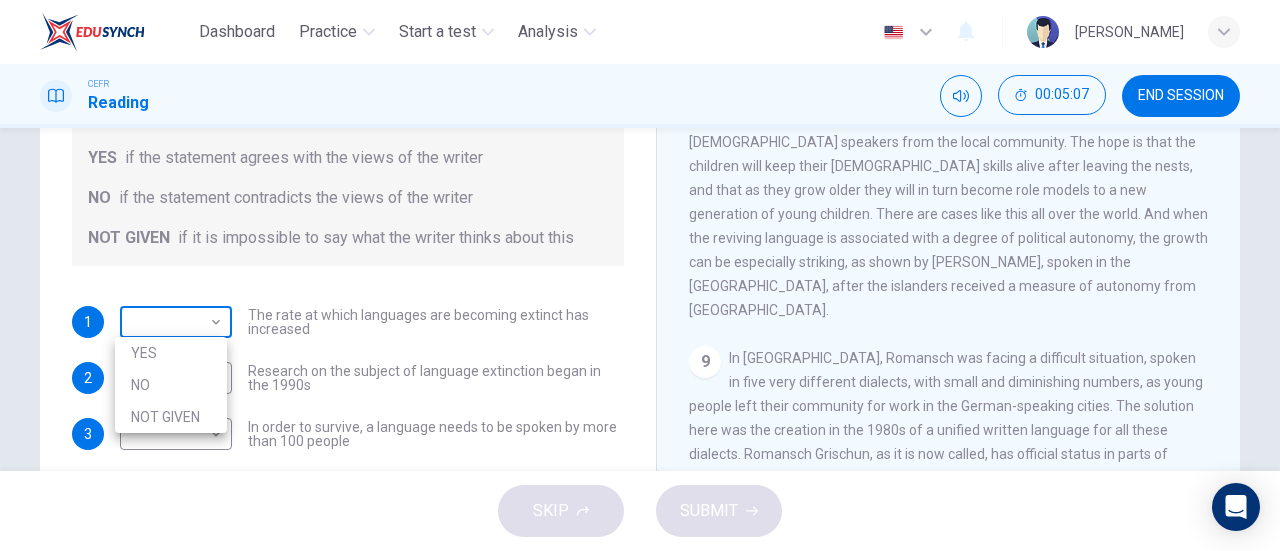 click on "Dashboard Practice Start a test Analysis English en ​ [PERSON_NAME] Reading 00:05:07 END SESSION Questions 1 - 5 Do the following statements agree with the views of the writer in the Passage?  In the boxes below, write YES if the statement agrees with the views of the writer NO if the statement contradicts the views of the writer NOT GIVEN if it is impossible to say what the writer thinks about this 1 ​ ​ The rate at which languages are becoming extinct has increased 2 ​ ​ Research on the subject of language extinction began in the 1990s 3 ​ ​ In order to survive, a language needs to be spoken by more than 100 people 4 ​ ​ Certain parts of the world are more vulnerable than others to language extinction 5 ​ ​ Saving language should be the major concern of any small community whose language is under threat Saving Language CLICK TO ZOOM Click to Zoom 1 2 3 4 5 6 7 8 9 10 11 12 SKIP SUBMIT EduSynch - Online Language Proficiency Testing
Dashboard Practice 2025 NO" at bounding box center (640, 275) 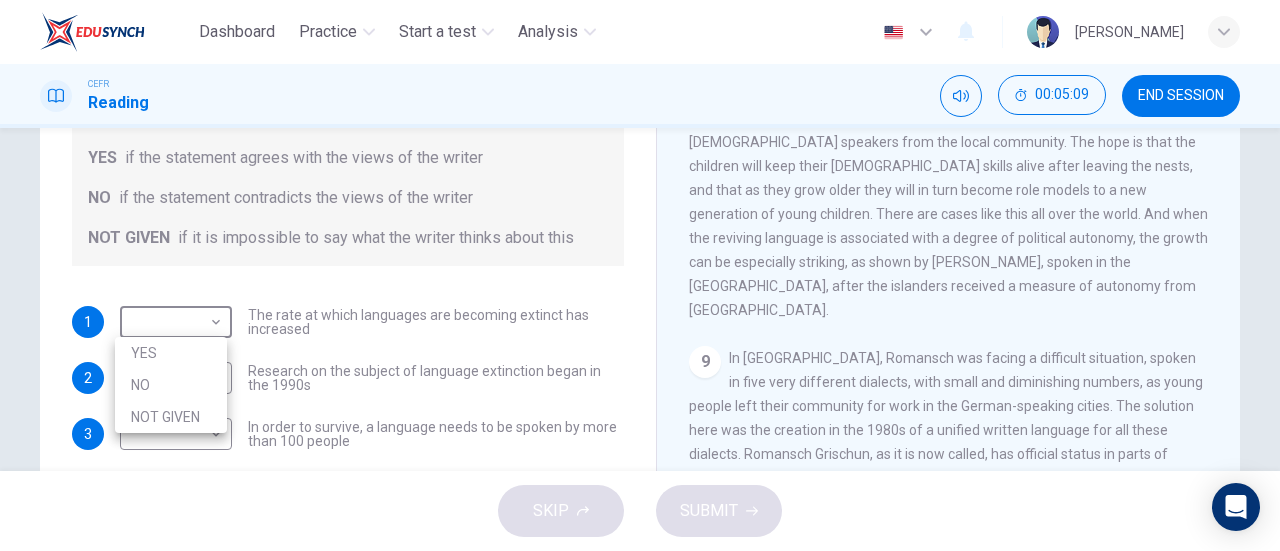 click at bounding box center [640, 275] 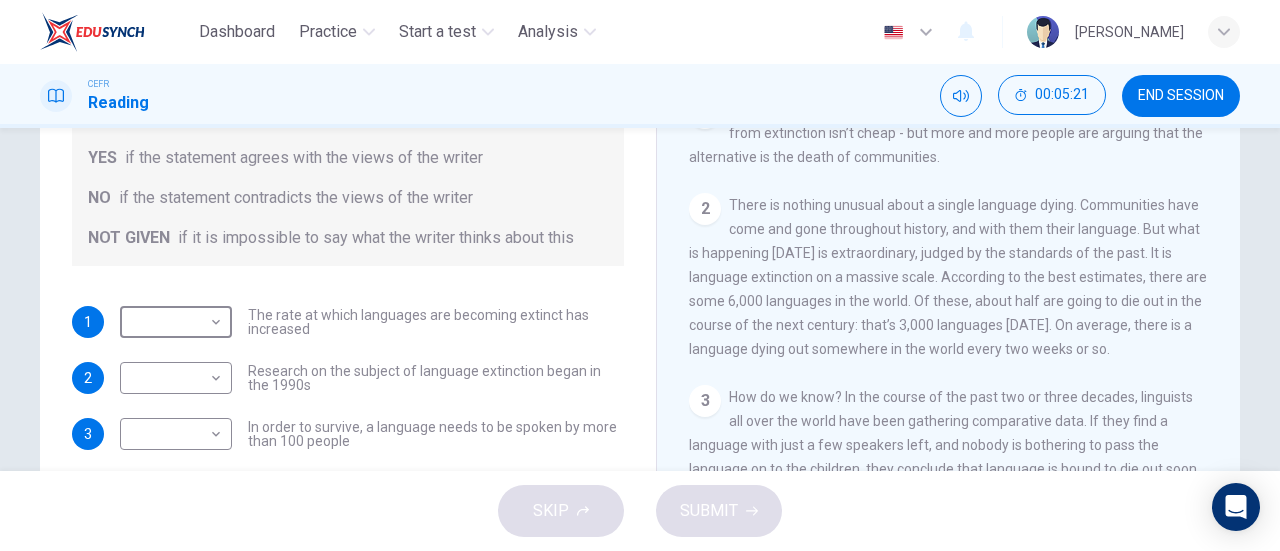 scroll, scrollTop: 319, scrollLeft: 0, axis: vertical 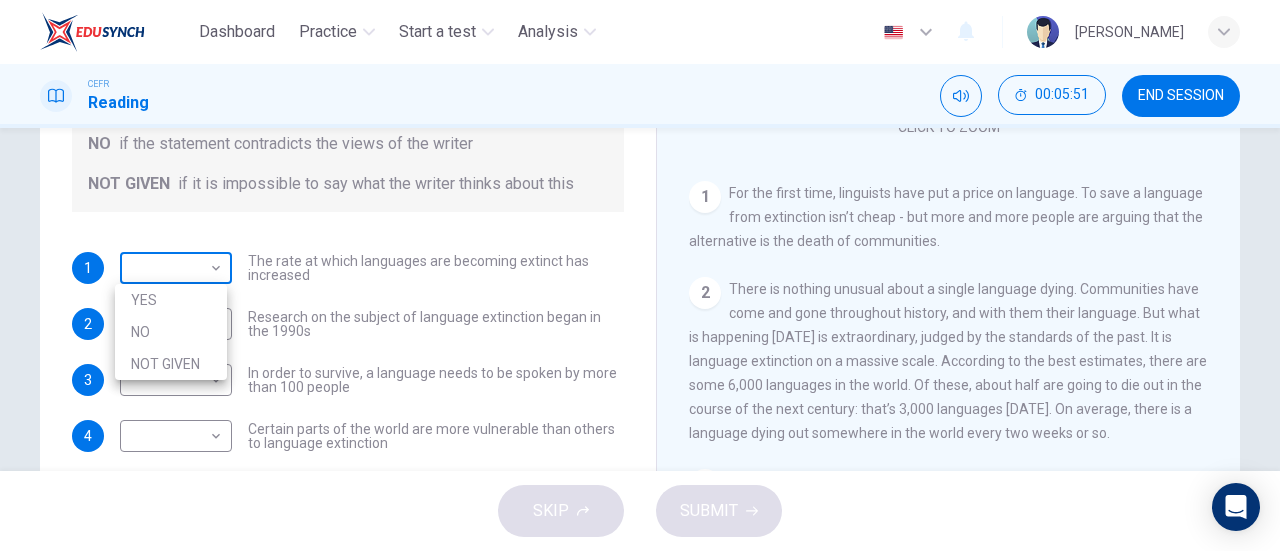 click on "Dashboard Practice Start a test Analysis English en ​ [PERSON_NAME] Reading 00:05:51 END SESSION Questions 1 - 5 Do the following statements agree with the views of the writer in the Passage?  In the boxes below, write YES if the statement agrees with the views of the writer NO if the statement contradicts the views of the writer NOT GIVEN if it is impossible to say what the writer thinks about this 1 ​ ​ The rate at which languages are becoming extinct has increased 2 ​ ​ Research on the subject of language extinction began in the 1990s 3 ​ ​ In order to survive, a language needs to be spoken by more than 100 people 4 ​ ​ Certain parts of the world are more vulnerable than others to language extinction 5 ​ ​ Saving language should be the major concern of any small community whose language is under threat Saving Language CLICK TO ZOOM Click to Zoom 1 2 3 4 5 6 7 8 9 10 11 12 SKIP SUBMIT EduSynch - Online Language Proficiency Testing
Dashboard Practice 2025 NO" at bounding box center [640, 275] 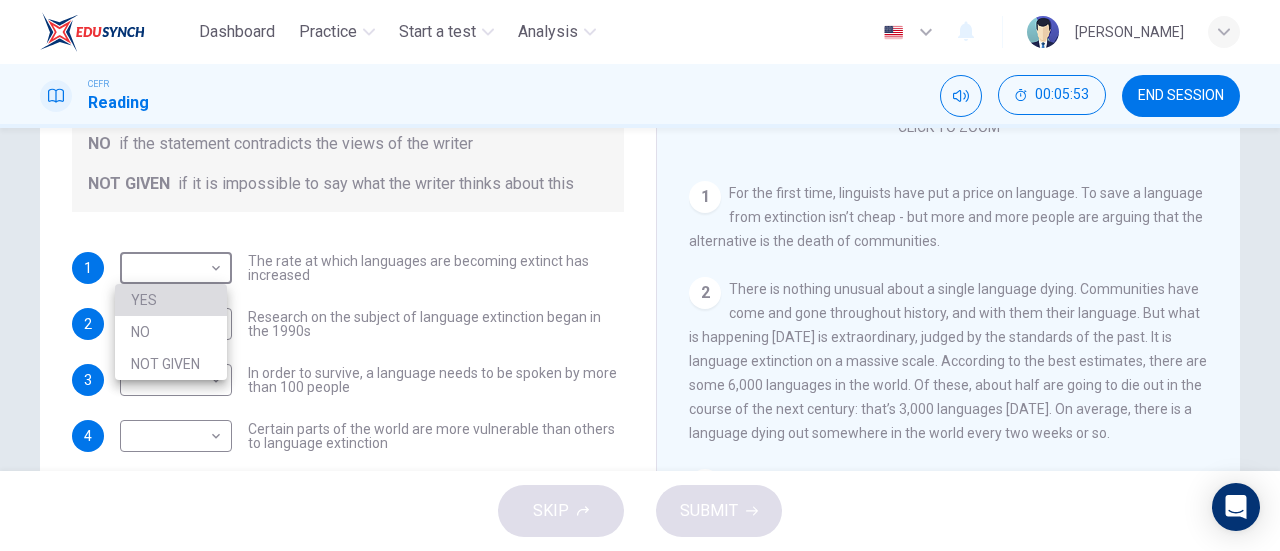 click on "YES" at bounding box center (171, 300) 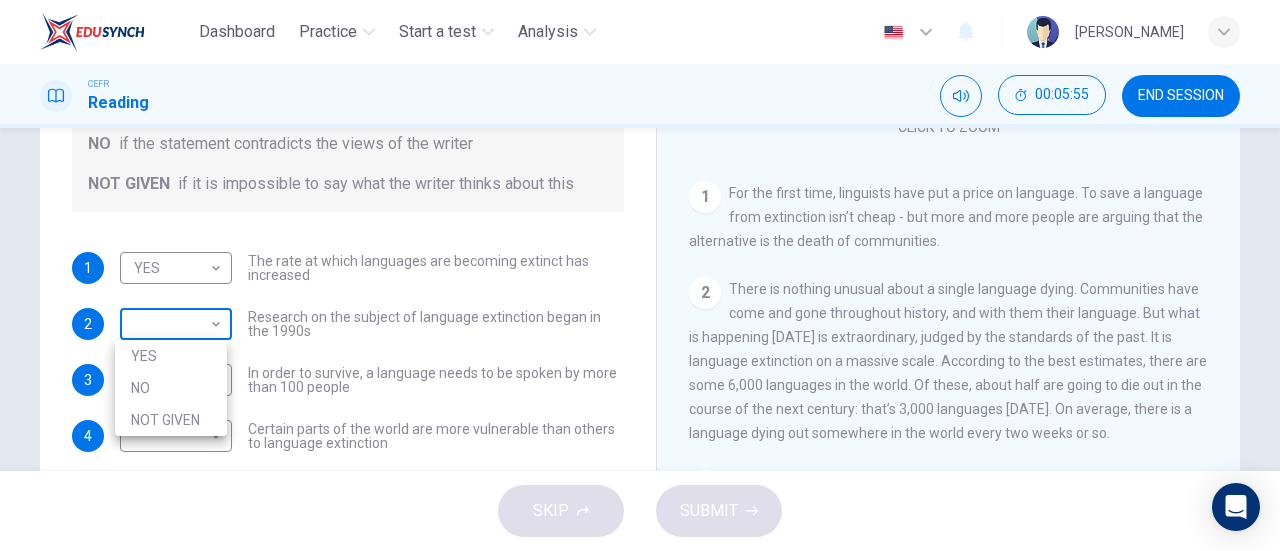 click on "Dashboard Practice Start a test Analysis English en ​ [PERSON_NAME] Reading 00:05:55 END SESSION Questions 1 - 5 Do the following statements agree with the views of the writer in the Passage?  In the boxes below, write YES if the statement agrees with the views of the writer NO if the statement contradicts the views of the writer NOT GIVEN if it is impossible to say what the writer thinks about this 1 YES YES ​ The rate at which languages are becoming extinct has increased 2 ​ ​ Research on the subject of language extinction began in the 1990s 3 ​ ​ In order to survive, a language needs to be spoken by more than 100 people 4 ​ ​ Certain parts of the world are more vulnerable than others to language extinction 5 ​ ​ Saving language should be the major concern of any small community whose language is under threat Saving Language CLICK TO ZOOM Click to Zoom 1 2 3 4 5 6 7 8 9 10 11 12 SKIP SUBMIT EduSynch - Online Language Proficiency Testing
Dashboard Practice YES" at bounding box center (640, 275) 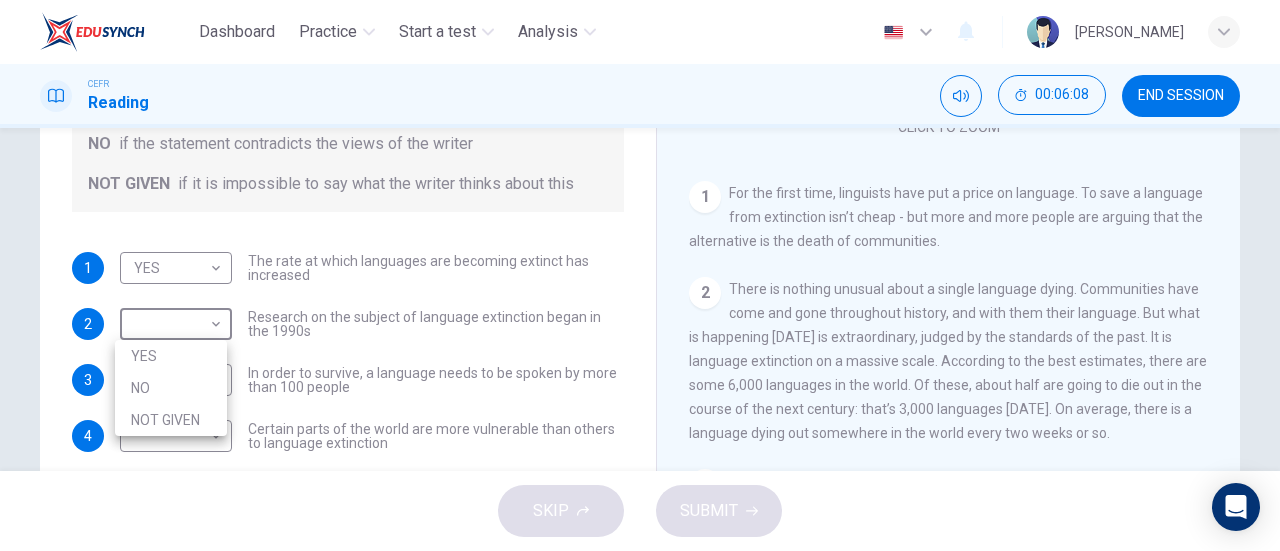click at bounding box center (640, 275) 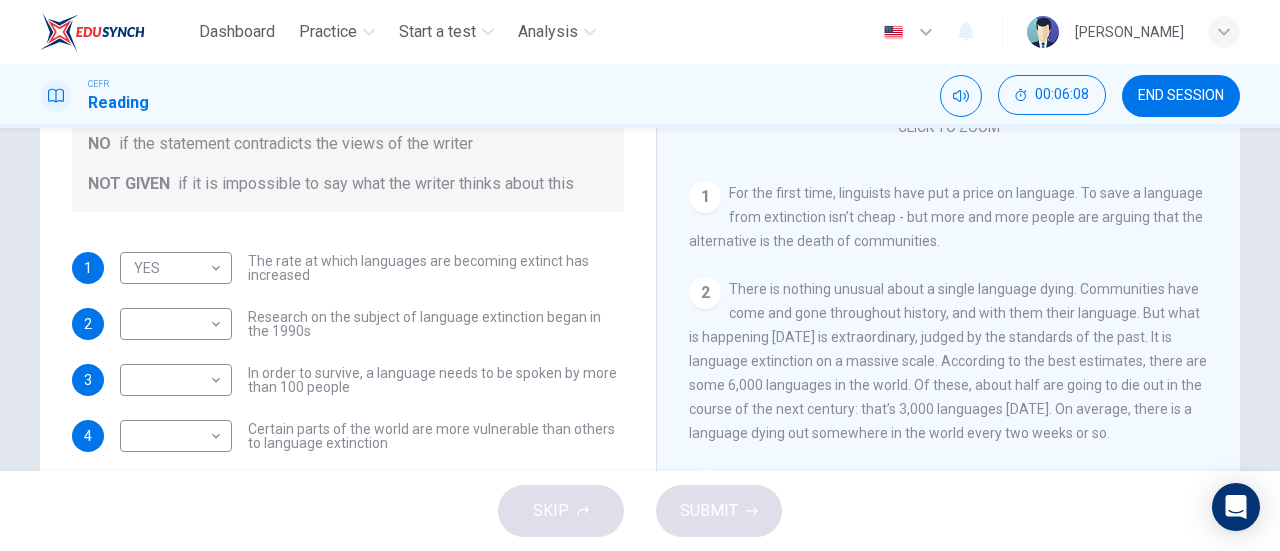 click on "YES NO NOT GIVEN" at bounding box center (640, 275) 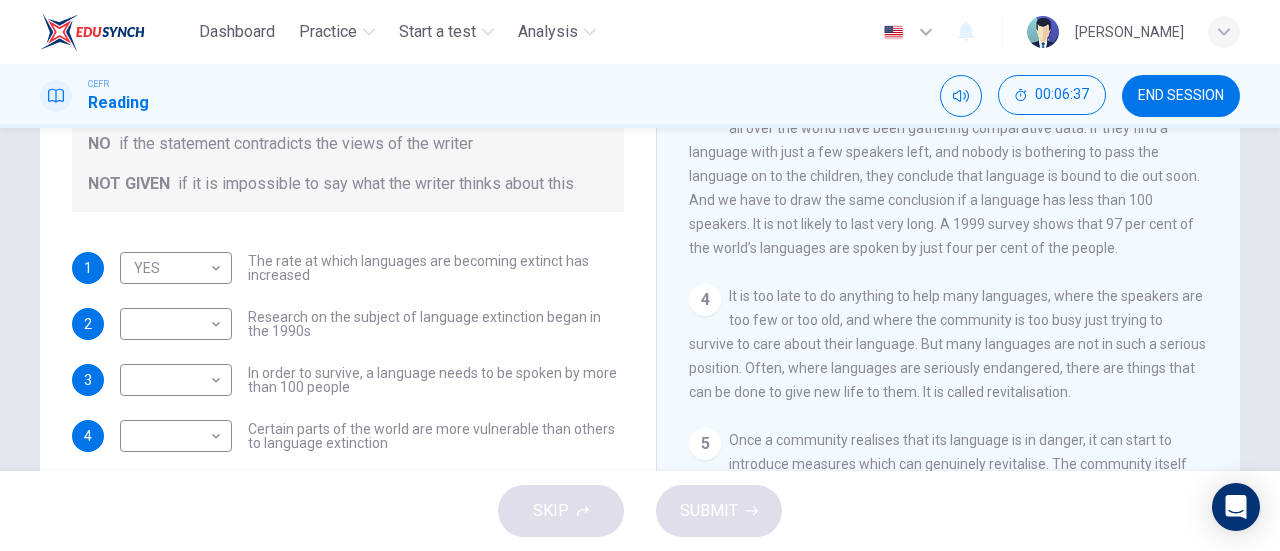 scroll, scrollTop: 516, scrollLeft: 0, axis: vertical 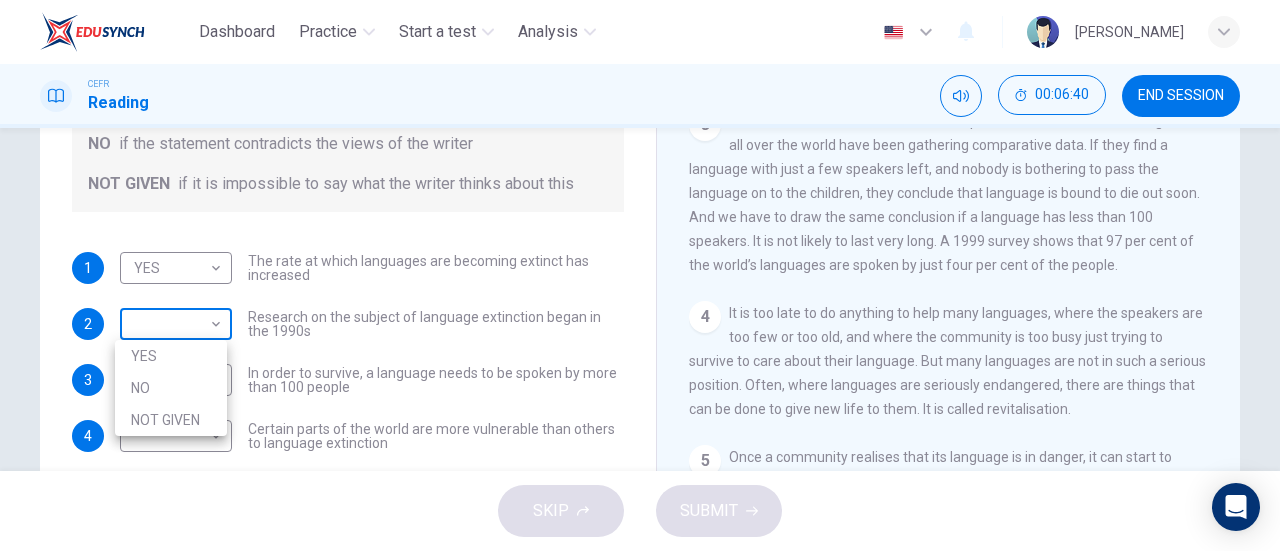 click on "Dashboard Practice Start a test Analysis English en ​ [PERSON_NAME] Reading 00:06:40 END SESSION Questions 1 - 5 Do the following statements agree with the views of the writer in the Passage?  In the boxes below, write YES if the statement agrees with the views of the writer NO if the statement contradicts the views of the writer NOT GIVEN if it is impossible to say what the writer thinks about this 1 YES YES ​ The rate at which languages are becoming extinct has increased 2 ​ ​ Research on the subject of language extinction began in the 1990s 3 ​ ​ In order to survive, a language needs to be spoken by more than 100 people 4 ​ ​ Certain parts of the world are more vulnerable than others to language extinction 5 ​ ​ Saving language should be the major concern of any small community whose language is under threat Saving Language CLICK TO ZOOM Click to Zoom 1 2 3 4 5 6 7 8 9 10 11 12 SKIP SUBMIT EduSynch - Online Language Proficiency Testing
Dashboard Practice YES" at bounding box center (640, 275) 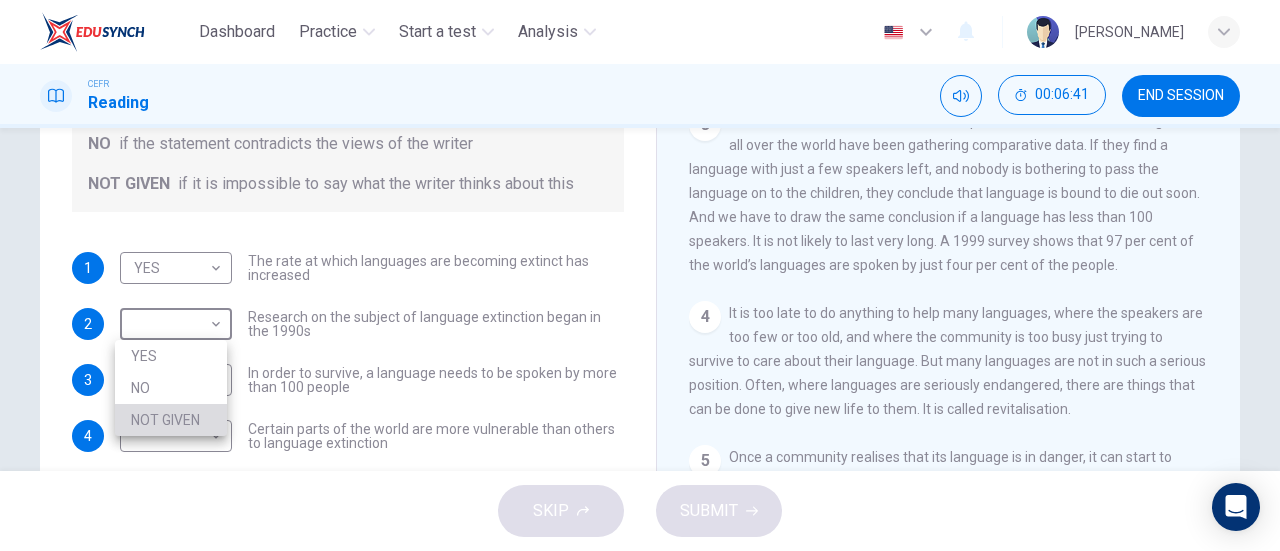 click on "NOT GIVEN" at bounding box center [171, 420] 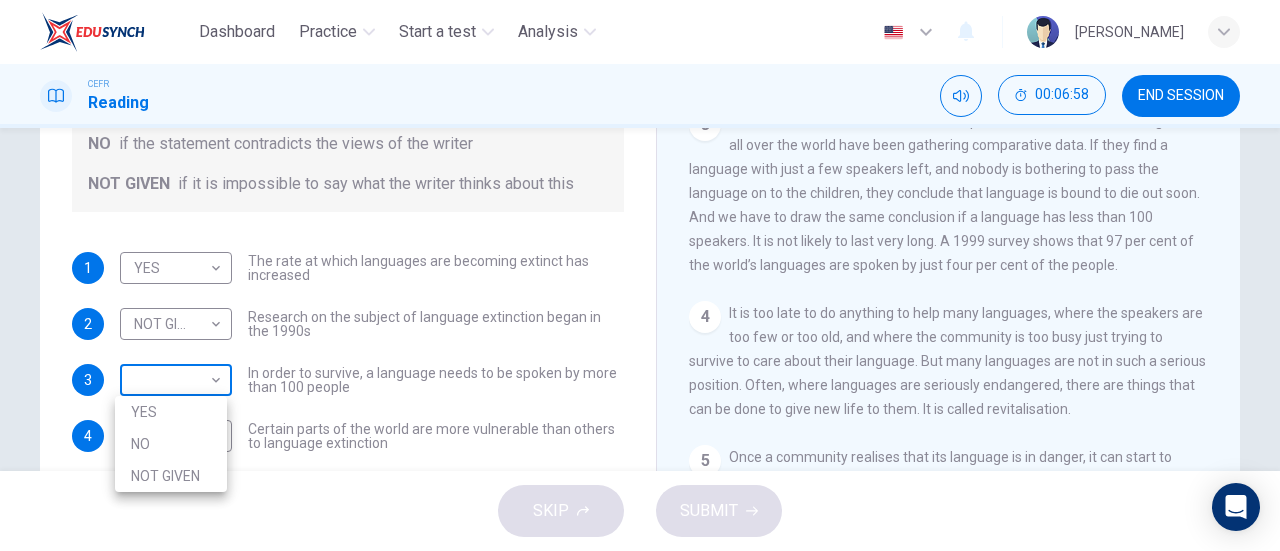 click on "Dashboard Practice Start a test Analysis English en ​ [PERSON_NAME] Reading 00:06:58 END SESSION Questions 1 - 5 Do the following statements agree with the views of the writer in the Passage?  In the boxes below, write YES if the statement agrees with the views of the writer NO if the statement contradicts the views of the writer NOT GIVEN if it is impossible to say what the writer thinks about this 1 YES YES ​ The rate at which languages are becoming extinct has increased 2 NOT GIVEN NOT GIVEN ​ Research on the subject of language extinction began in the 1990s 3 ​ ​ In order to survive, a language needs to be spoken by more than 100 people 4 ​ ​ Certain parts of the world are more vulnerable than others to language extinction 5 ​ ​ Saving language should be the major concern of any small community whose language is under threat Saving Language CLICK TO ZOOM Click to Zoom 1 2 3 4 5 6 7 8 9 10 11 12 SKIP SUBMIT EduSynch - Online Language Proficiency Testing
2025" at bounding box center [640, 275] 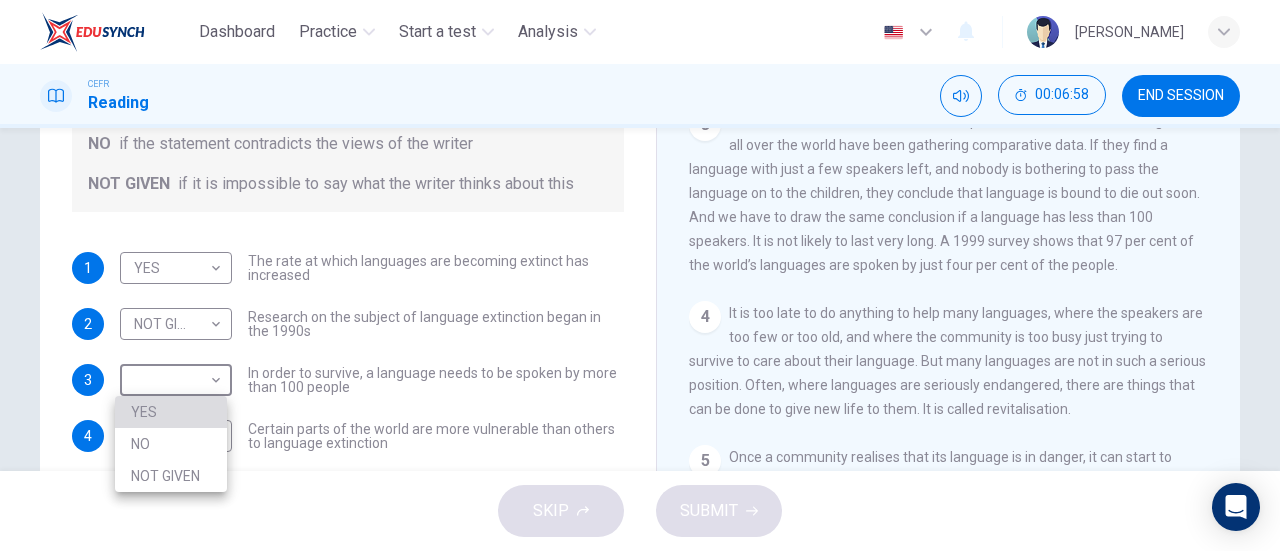 click on "YES" at bounding box center (171, 412) 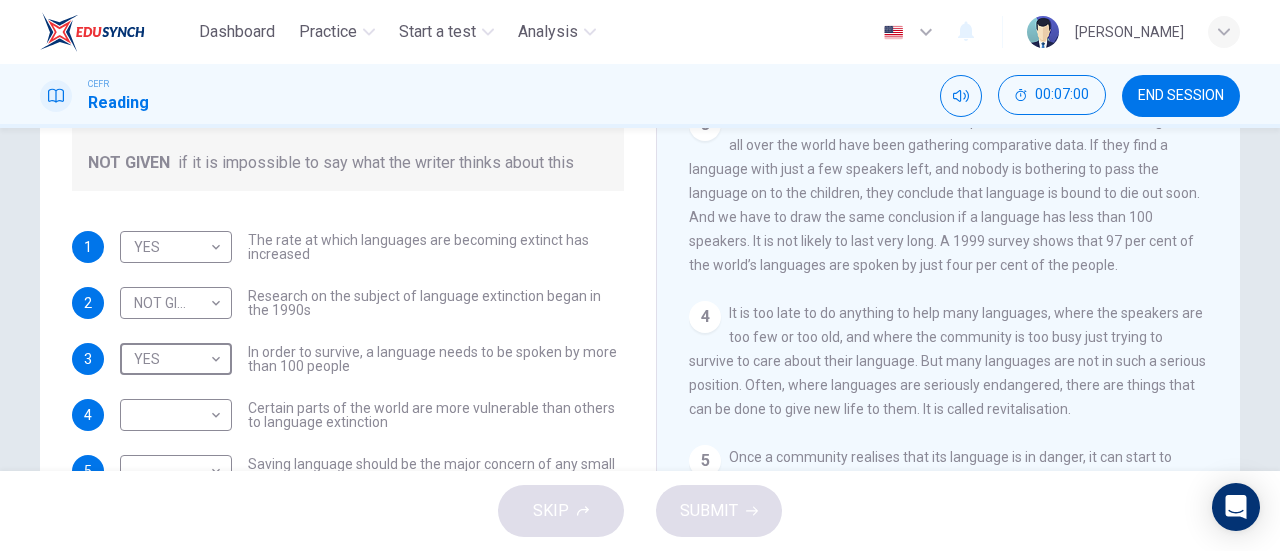scroll, scrollTop: 24, scrollLeft: 0, axis: vertical 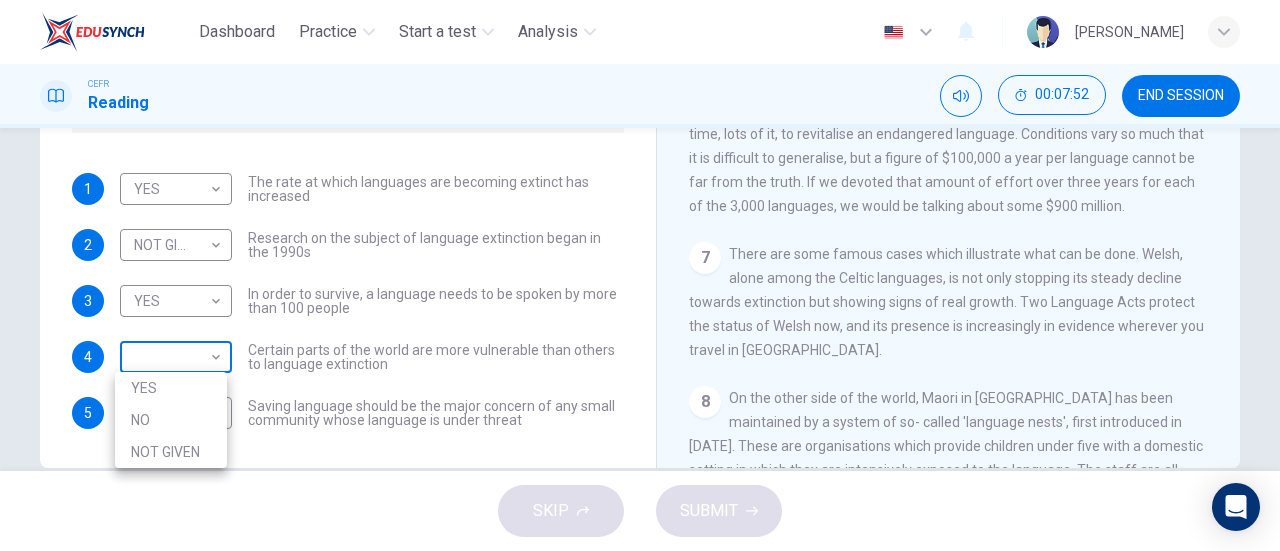 click on "Dashboard Practice Start a test Analysis English en ​ [PERSON_NAME] Reading 00:07:52 END SESSION Questions 1 - 5 Do the following statements agree with the views of the writer in the Passage?  In the boxes below, write YES if the statement agrees with the views of the writer NO if the statement contradicts the views of the writer NOT GIVEN if it is impossible to say what the writer thinks about this 1 YES YES ​ The rate at which languages are becoming extinct has increased 2 NOT GIVEN NOT GIVEN ​ Research on the subject of language extinction began in the 1990s 3 YES YES ​ In order to survive, a language needs to be spoken by more than 100 people 4 ​ ​ Certain parts of the world are more vulnerable than others to language extinction 5 ​ ​ Saving language should be the major concern of any small community whose language is under threat Saving Language CLICK TO ZOOM Click to Zoom 1 2 3 4 5 6 7 8 9 10 11 12 SKIP SUBMIT EduSynch - Online Language Proficiency Testing
NO" at bounding box center [640, 275] 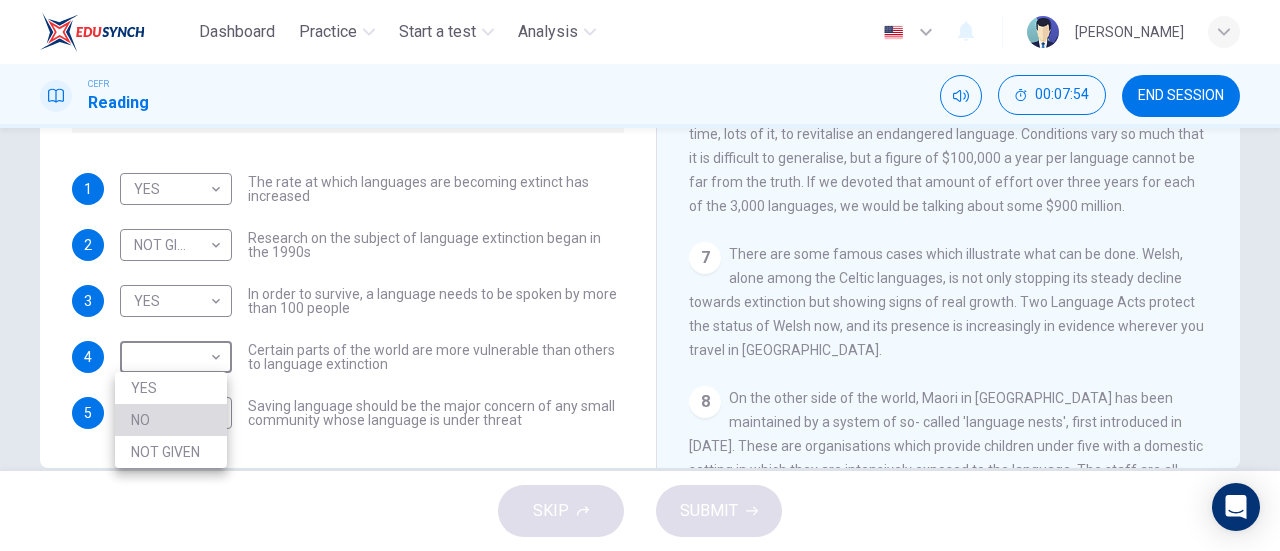 click on "NO" at bounding box center (171, 420) 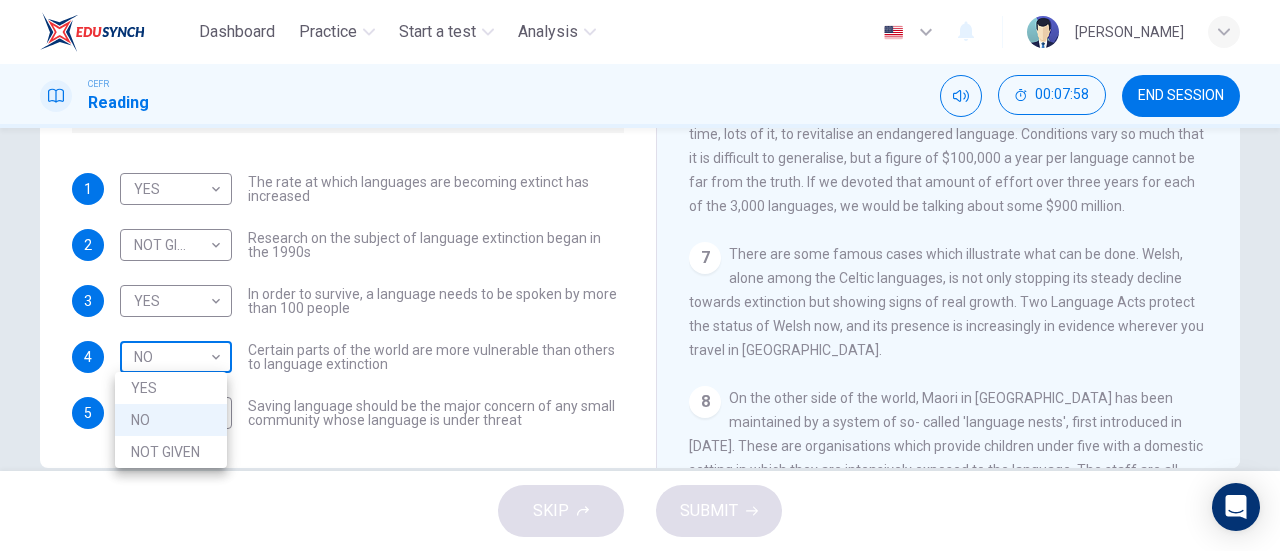 click on "Dashboard Practice Start a test Analysis English en ​ [PERSON_NAME] Reading 00:07:58 END SESSION Questions 1 - 5 Do the following statements agree with the views of the writer in the Passage?  In the boxes below, write YES if the statement agrees with the views of the writer NO if the statement contradicts the views of the writer NOT GIVEN if it is impossible to say what the writer thinks about this 1 YES YES ​ The rate at which languages are becoming extinct has increased 2 NOT GIVEN NOT GIVEN ​ Research on the subject of language extinction began in the 1990s 3 YES YES ​ In order to survive, a language needs to be spoken by more than 100 people 4 NO NO ​ Certain parts of the world are more vulnerable than others to language extinction 5 ​ ​ Saving language should be the major concern of any small community whose language is under threat Saving Language CLICK TO ZOOM Click to Zoom 1 2 3 4 5 6 7 8 9 10 11 12 SKIP SUBMIT EduSynch - Online Language Proficiency Testing" at bounding box center (640, 275) 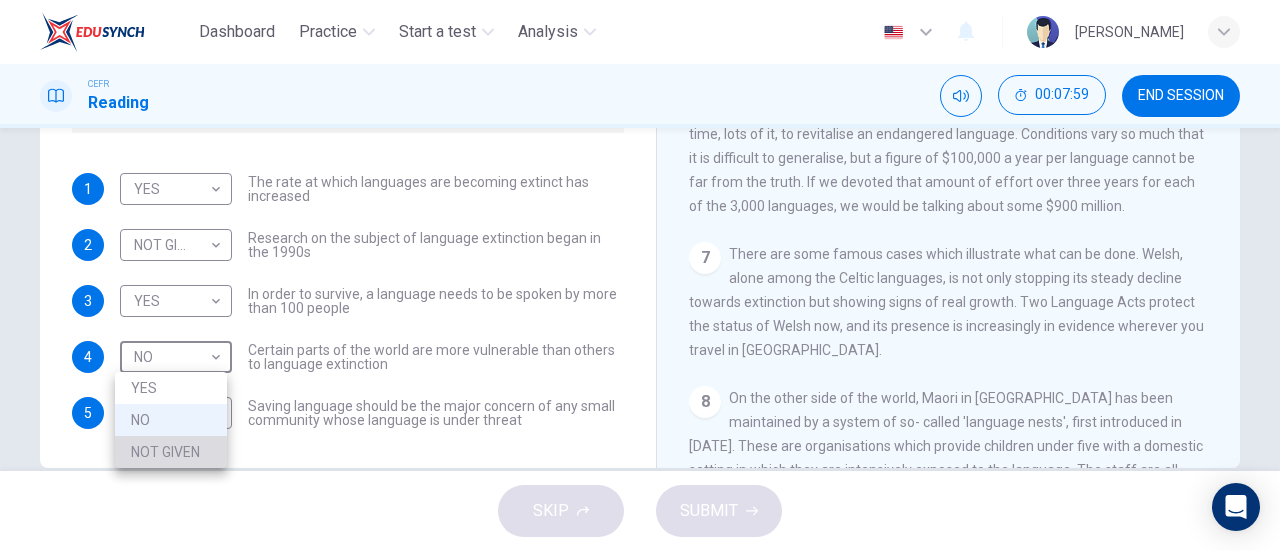 click on "NOT GIVEN" at bounding box center (171, 452) 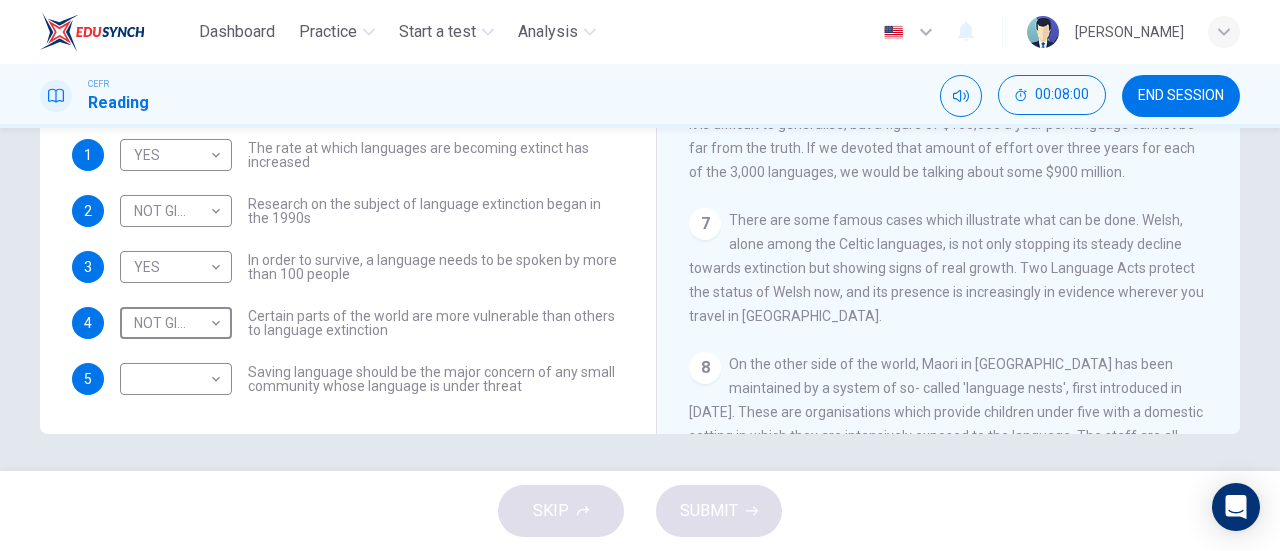 scroll, scrollTop: 432, scrollLeft: 0, axis: vertical 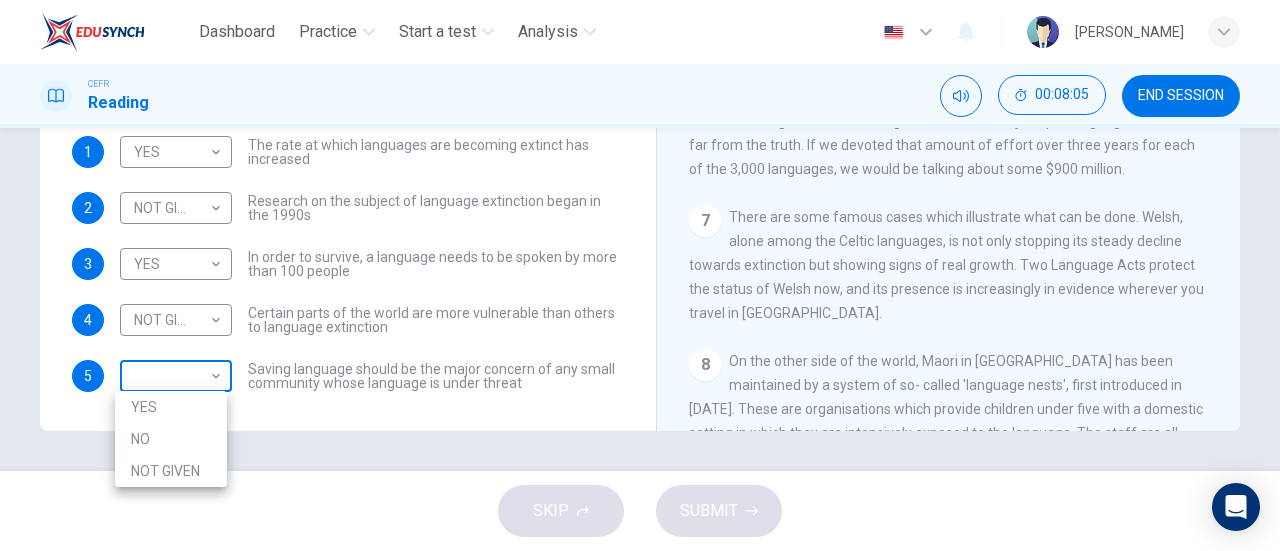click on "Dashboard Practice Start a test Analysis English en ​ [PERSON_NAME] Reading 00:08:05 END SESSION Questions 1 - 5 Do the following statements agree with the views of the writer in the Passage?  In the boxes below, write YES if the statement agrees with the views of the writer NO if the statement contradicts the views of the writer NOT GIVEN if it is impossible to say what the writer thinks about this 1 YES YES ​ The rate at which languages are becoming extinct has increased 2 NOT GIVEN NOT GIVEN ​ Research on the subject of language extinction began in the 1990s 3 YES YES ​ In order to survive, a language needs to be spoken by more than 100 people 4 NOT GIVEN NOT GIVEN ​ Certain parts of the world are more vulnerable than others to language extinction 5 ​ ​ Saving language should be the major concern of any small community whose language is under threat Saving Language CLICK TO ZOOM Click to Zoom 1 2 3 4 5 6 7 8 9 10 11 12 SKIP SUBMIT
Dashboard Practice Start a test" at bounding box center (640, 275) 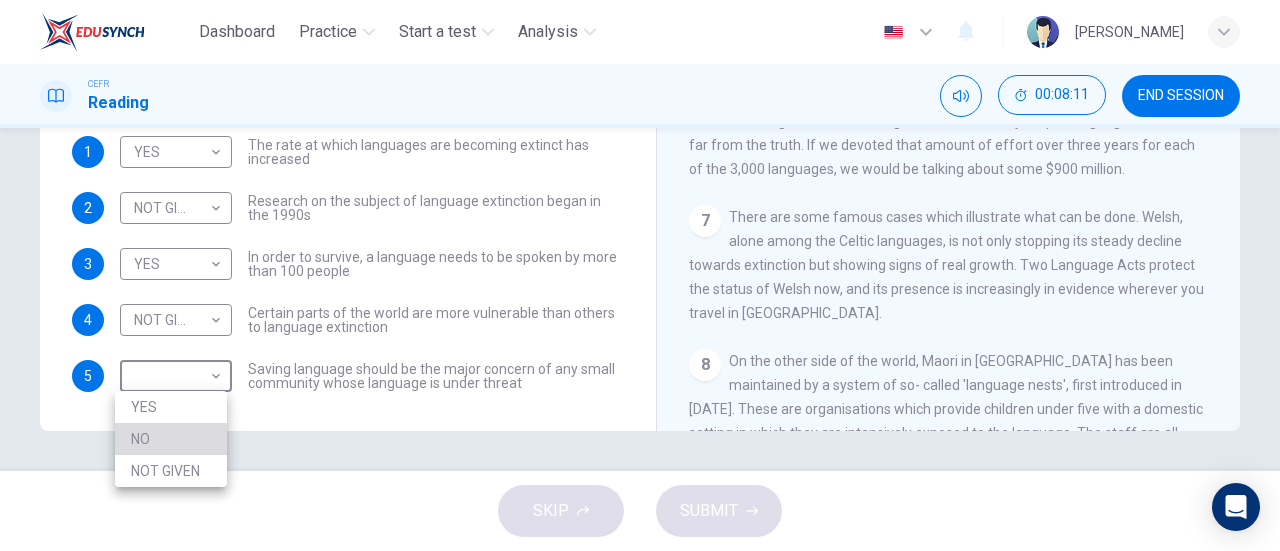 click on "NO" at bounding box center (171, 439) 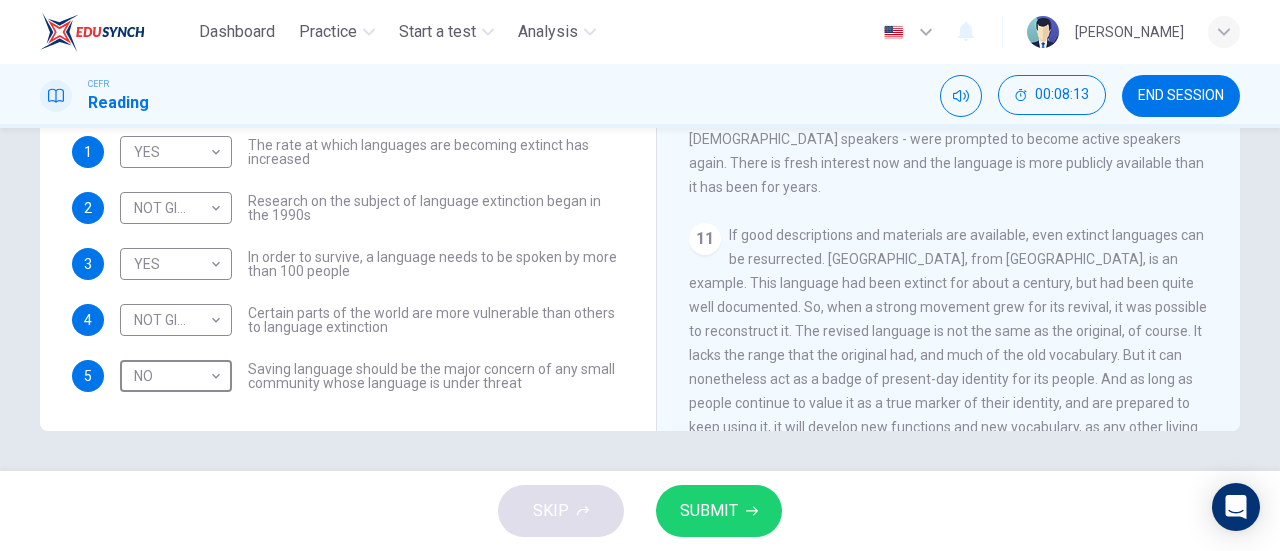 scroll, scrollTop: 2174, scrollLeft: 0, axis: vertical 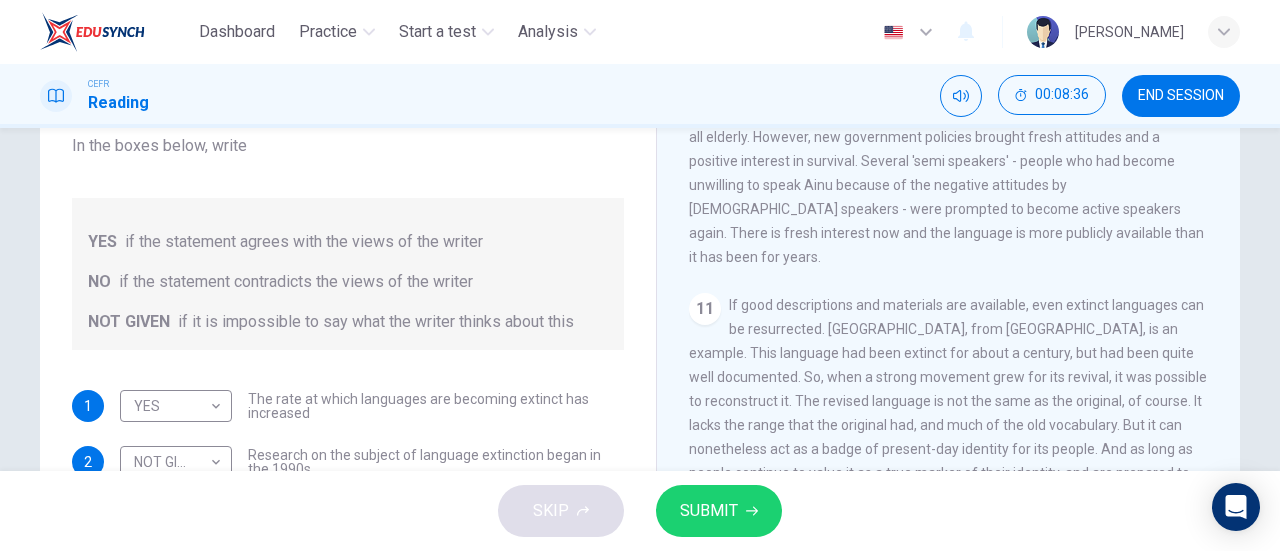 click on "If good descriptions and materials are available, even extinct languages can be resurrected. [GEOGRAPHIC_DATA], from [GEOGRAPHIC_DATA], is an example. This language had been extinct for about a century, but had been quite well documented. So, when a strong movement grew for its revival, it was possible to reconstruct it. The revised language is not the same as the original, of course. It lacks the range that the original had, and much of the old vocabulary. But it can nonetheless act as a badge of present-day identity for its people. And as long as people continue to value it as a true marker of their identity, and are prepared to keep using it, it will develop new functions and new vocabulary, as any other living language would do." at bounding box center (948, 413) 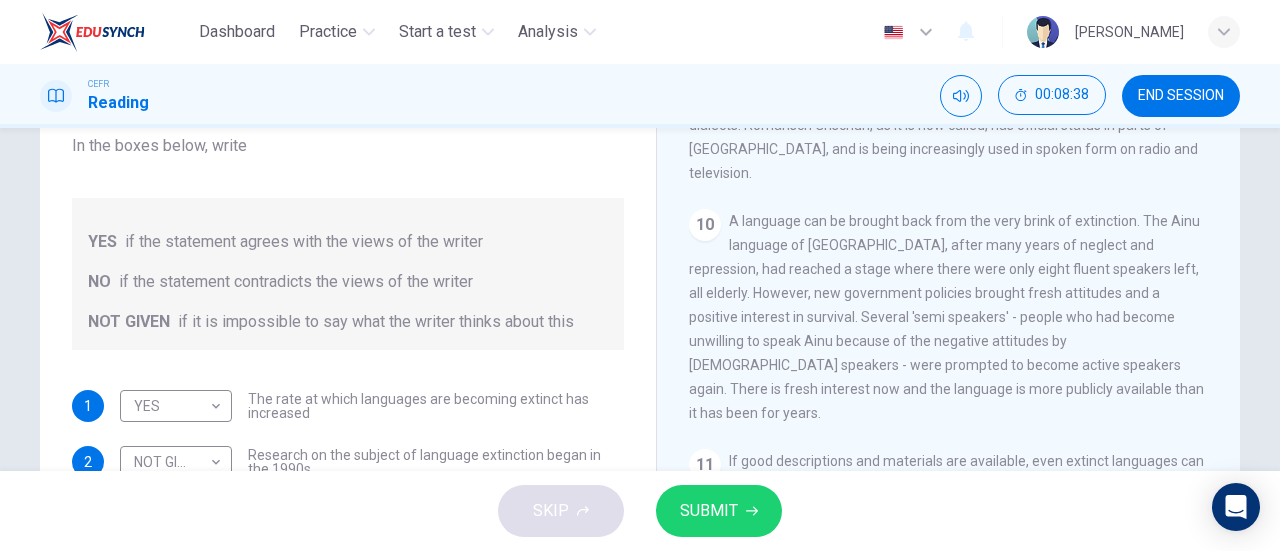 scroll, scrollTop: 2015, scrollLeft: 0, axis: vertical 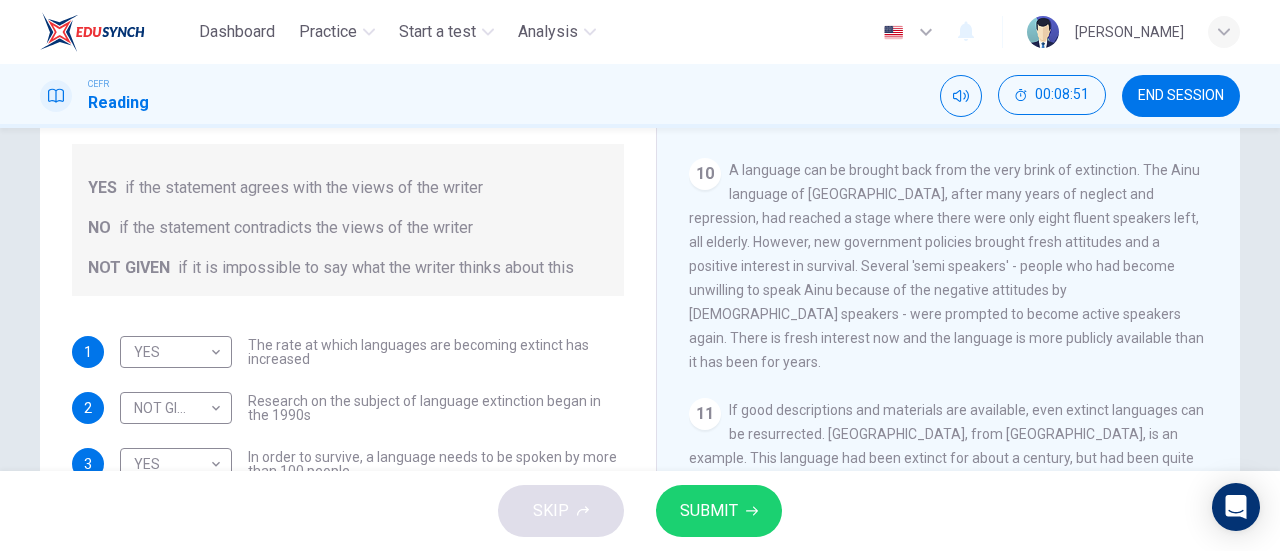 click on "A language can be brought back from the very brink of extinction. The Ainu language of [GEOGRAPHIC_DATA], after many years of neglect and repression, had reached a stage where there were only eight fluent speakers left, all elderly. However, new government policies brought fresh attitudes and a positive interest in survival. Several 'semi speakers' - people who had become unwilling to speak Ainu because of the negative attitudes by [DEMOGRAPHIC_DATA] speakers - were prompted to become active speakers again. There is fresh interest now and the language is more publicly available than it has been for years." at bounding box center [946, 266] 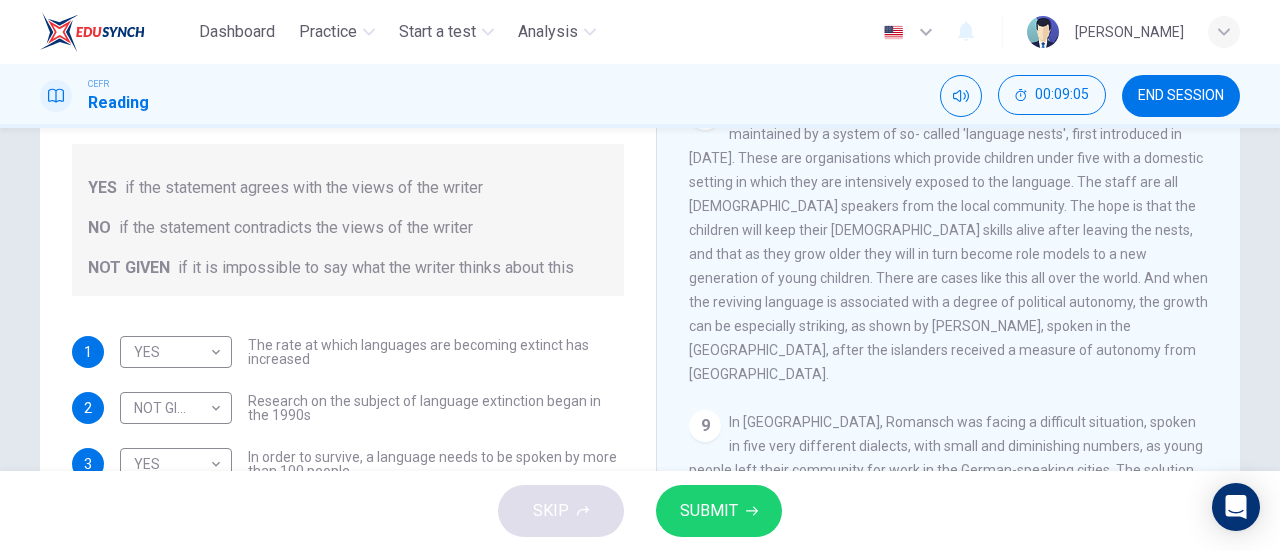 scroll, scrollTop: 1568, scrollLeft: 0, axis: vertical 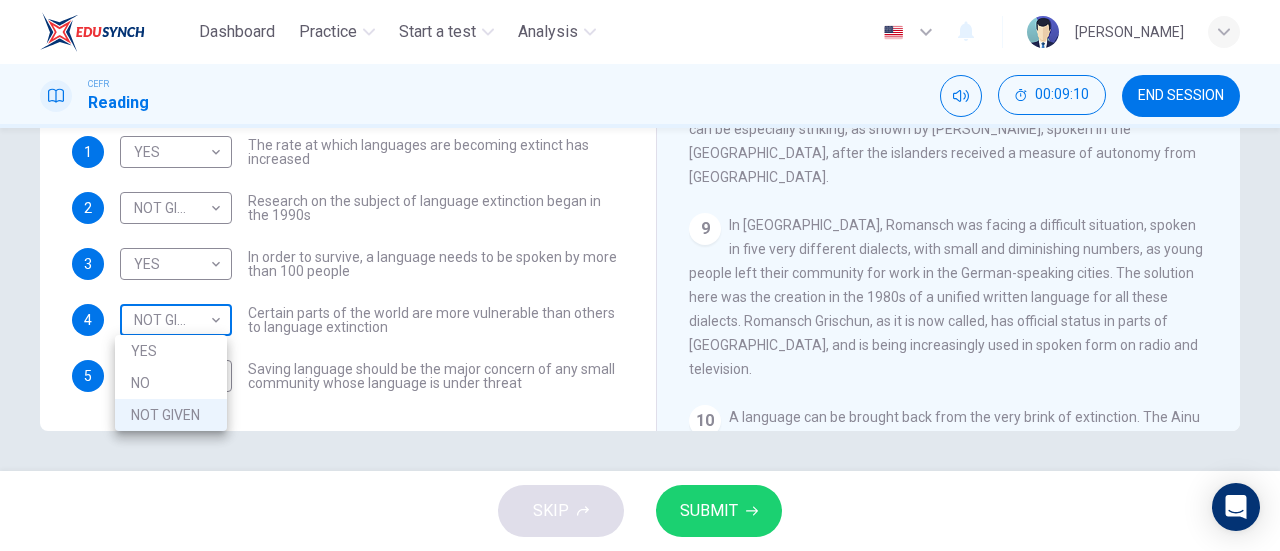 click on "Dashboard Practice Start a test Analysis English en ​ [PERSON_NAME] Reading 00:09:10 END SESSION Questions 1 - 5 Do the following statements agree with the views of the writer in the Passage?  In the boxes below, write YES if the statement agrees with the views of the writer NO if the statement contradicts the views of the writer NOT GIVEN if it is impossible to say what the writer thinks about this 1 YES YES ​ The rate at which languages are becoming extinct has increased 2 NOT GIVEN NOT GIVEN ​ Research on the subject of language extinction began in the 1990s 3 YES YES ​ In order to survive, a language needs to be spoken by more than 100 people 4 NOT GIVEN NOT GIVEN ​ Certain parts of the world are more vulnerable than others to language extinction 5 NO NO ​ Saving language should be the major concern of any small community whose language is under threat Saving Language CLICK TO ZOOM Click to Zoom 1 2 3 4 5 6 7 8 9 10 11 12 SKIP SUBMIT
Dashboard Practice Start a test" at bounding box center (640, 275) 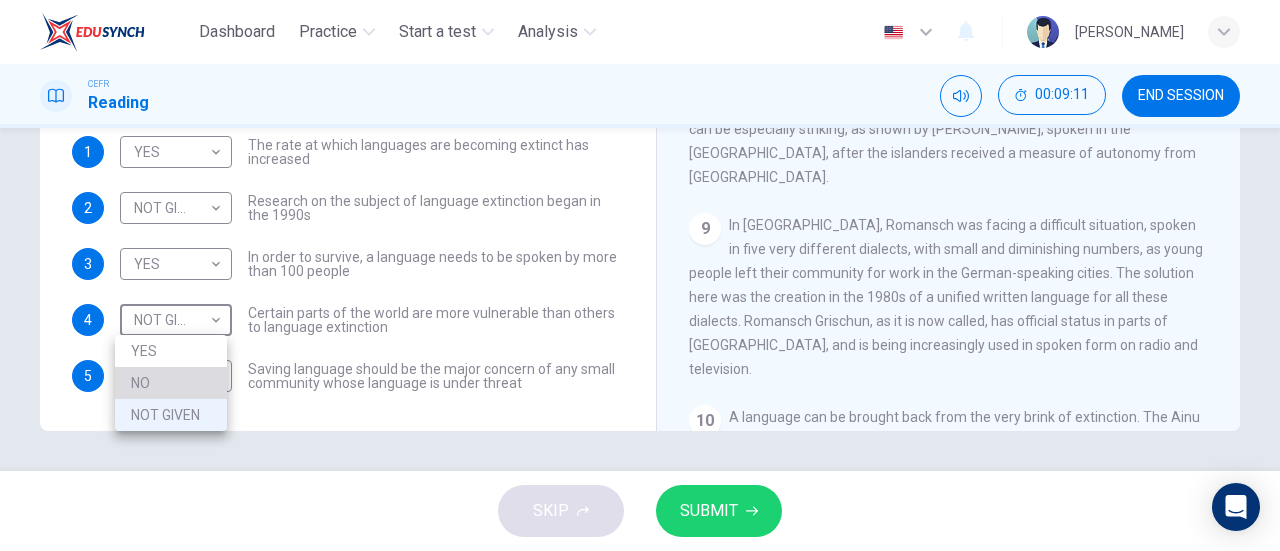 click on "NO" at bounding box center (171, 383) 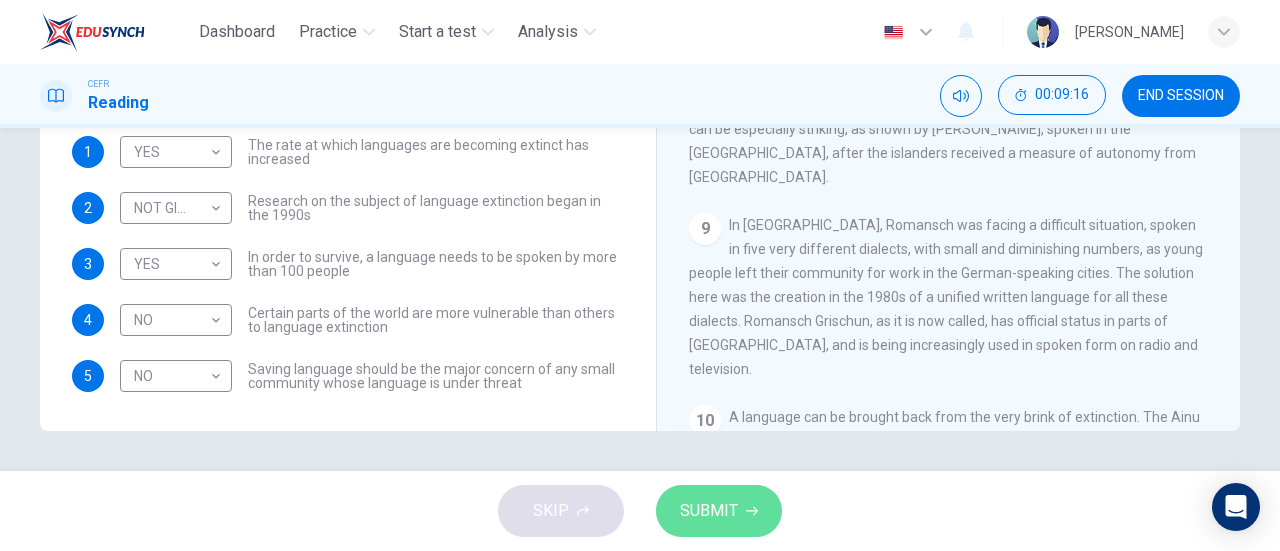 click on "SUBMIT" at bounding box center [709, 511] 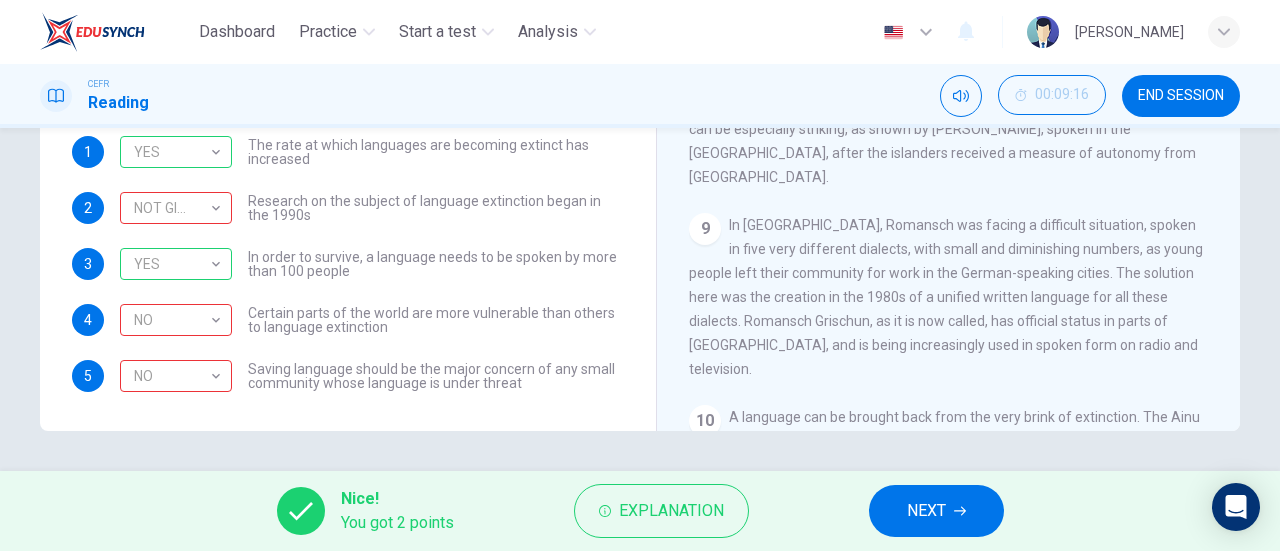 scroll, scrollTop: 0, scrollLeft: 0, axis: both 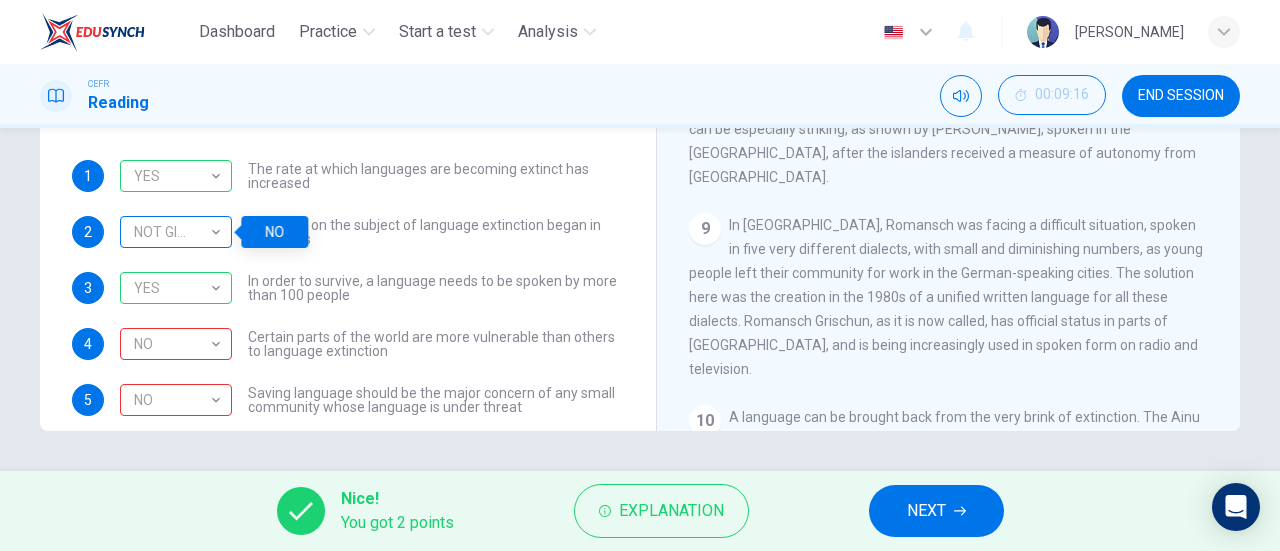 click on "NOT GIVEN" at bounding box center [172, 232] 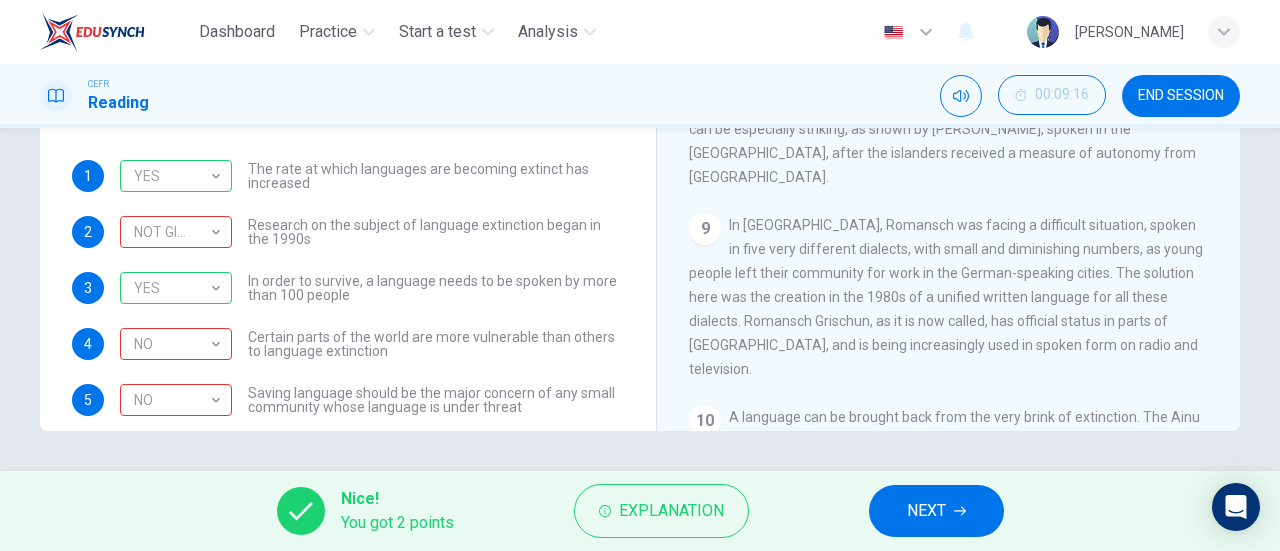 scroll, scrollTop: 20, scrollLeft: 0, axis: vertical 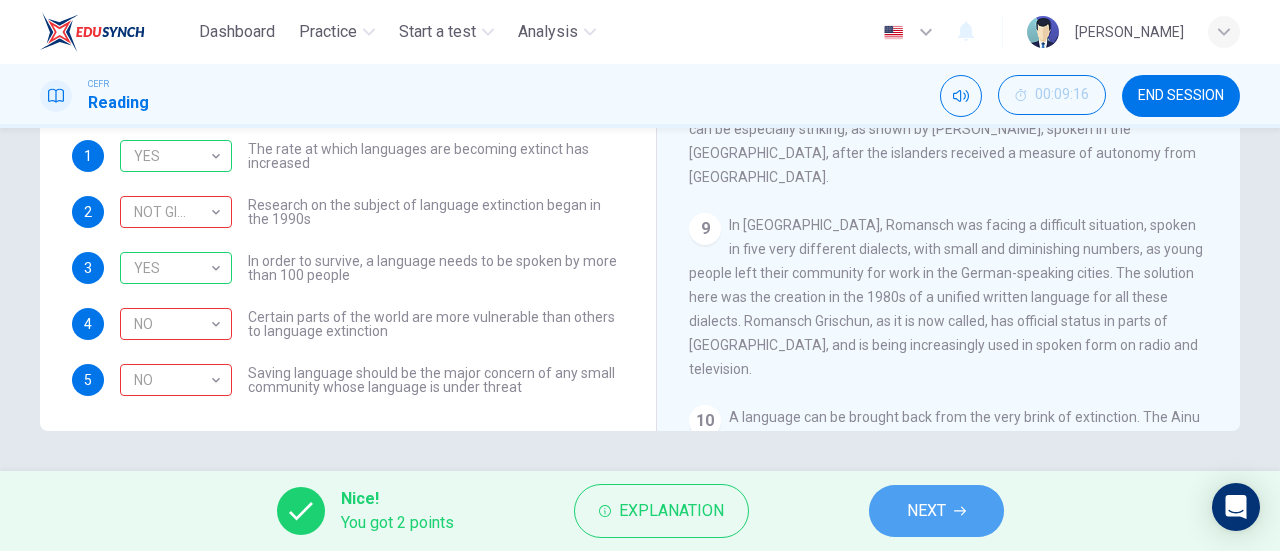 click on "NEXT" at bounding box center (926, 511) 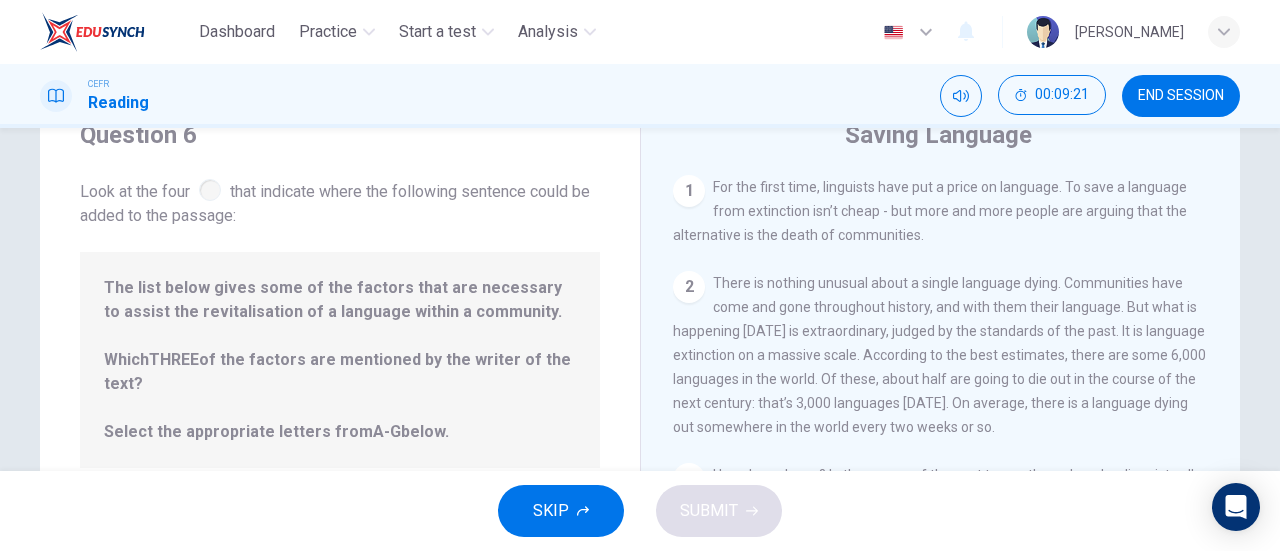 scroll, scrollTop: 71, scrollLeft: 0, axis: vertical 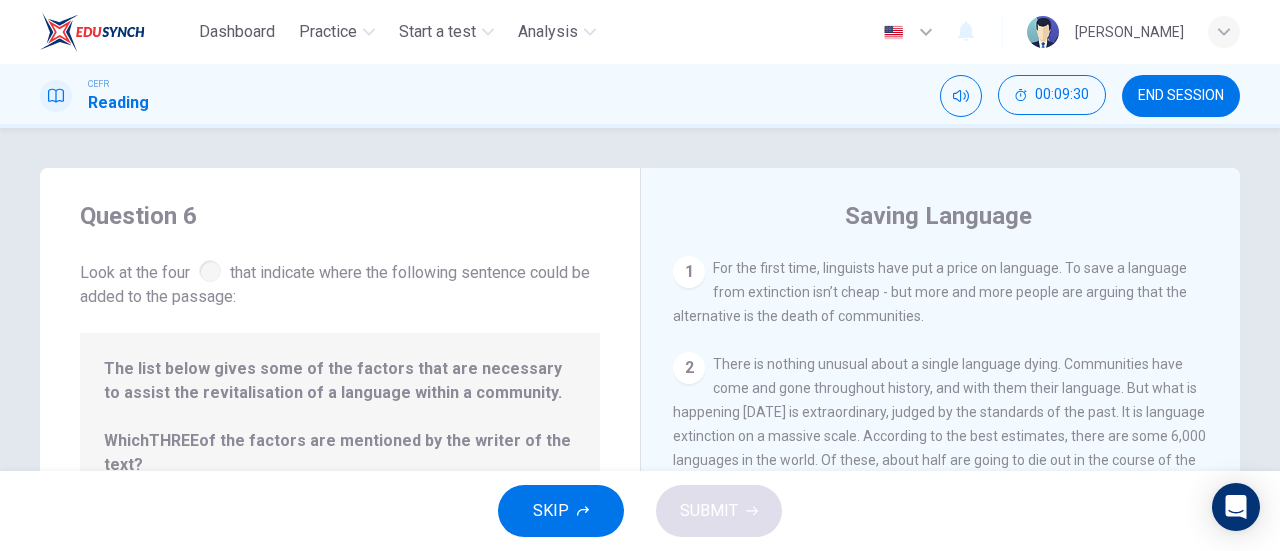 click at bounding box center [210, 271] 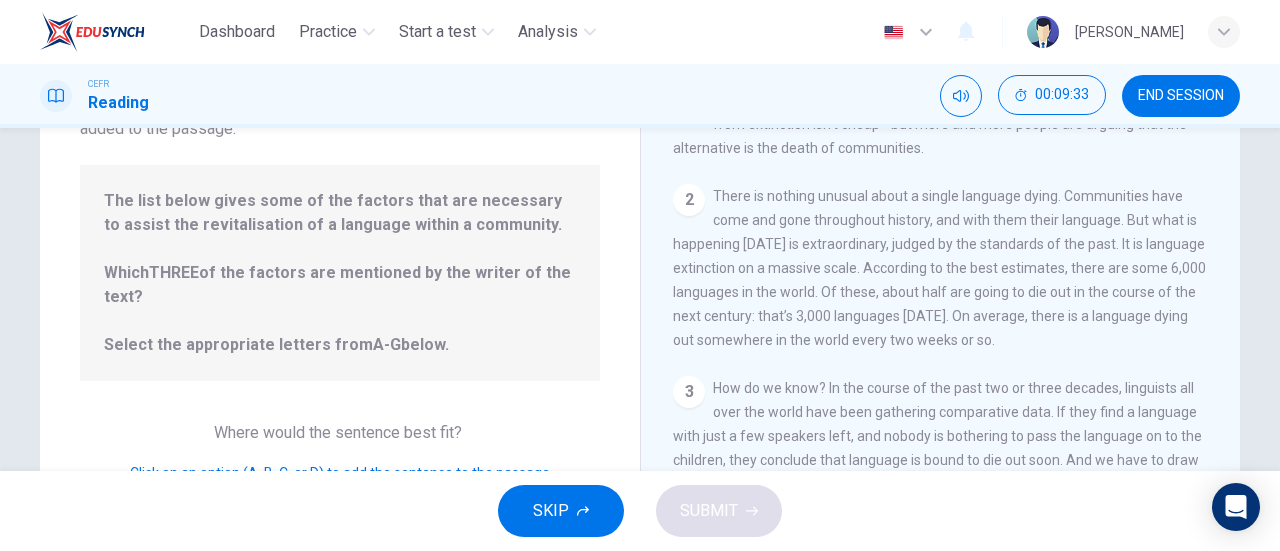 scroll, scrollTop: 0, scrollLeft: 0, axis: both 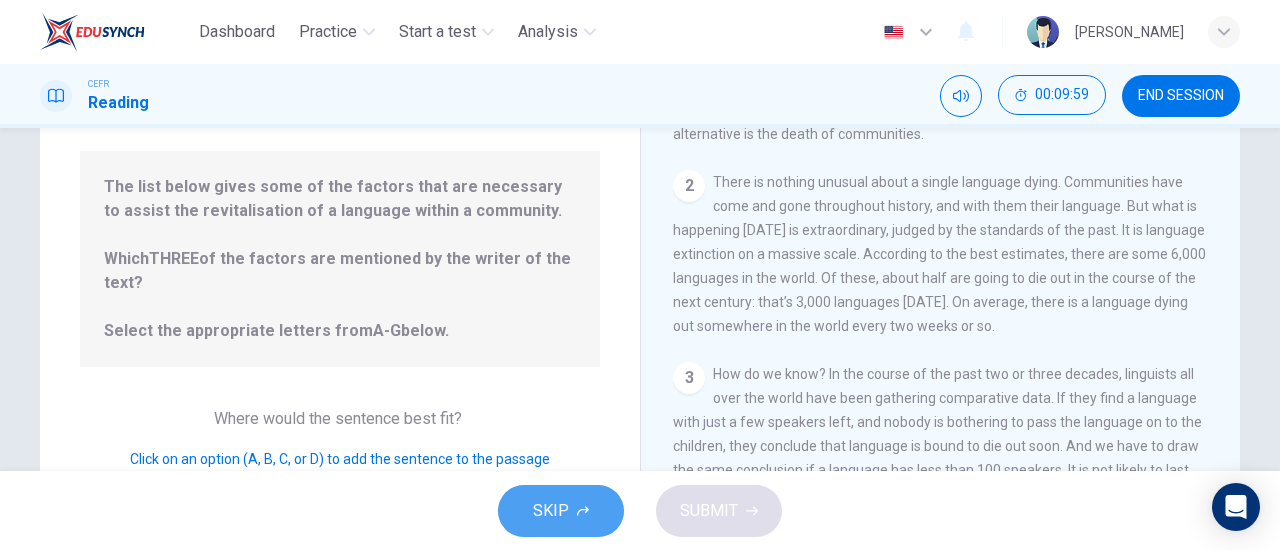 click on "SKIP" at bounding box center (561, 511) 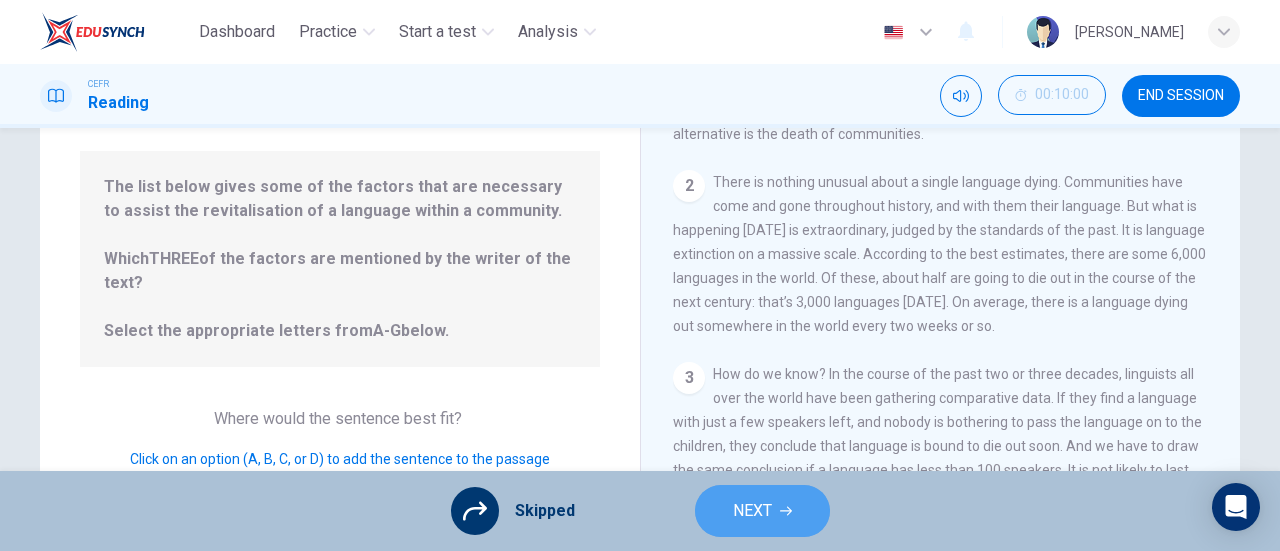 click on "NEXT" at bounding box center (752, 511) 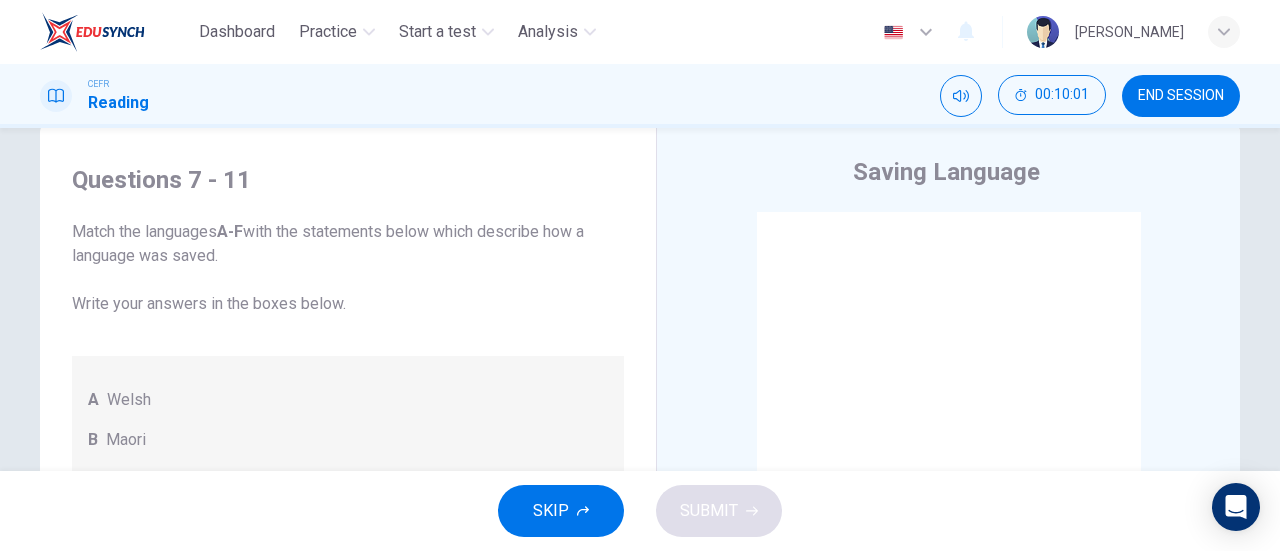 scroll, scrollTop: 34, scrollLeft: 0, axis: vertical 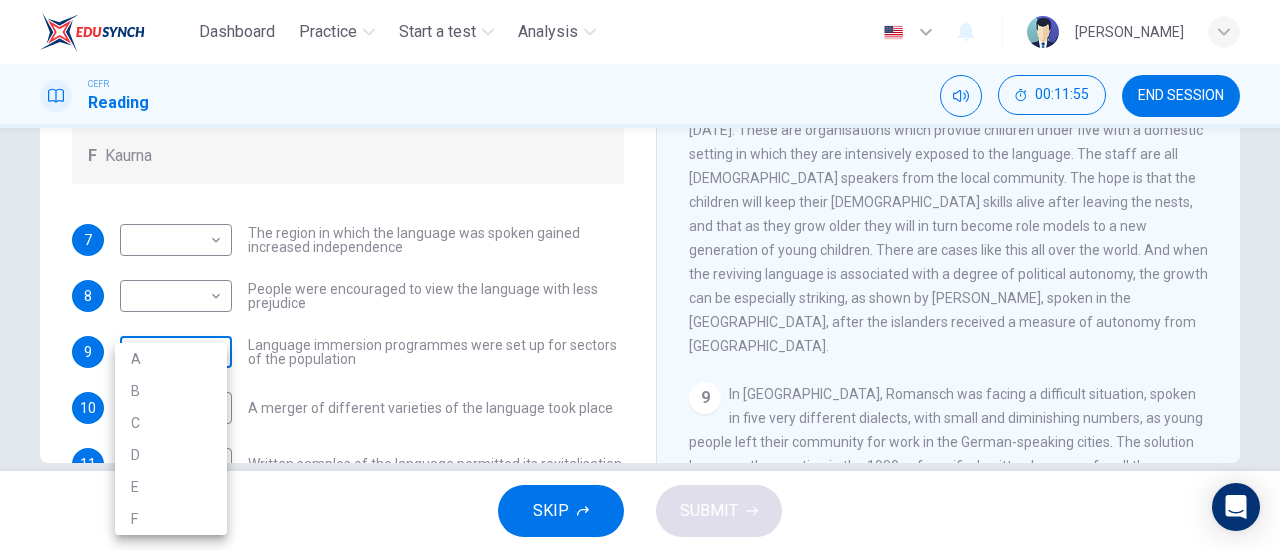 click on "Dashboard Practice Start a test Analysis English en ​ [PERSON_NAME] Reading 00:11:55 END SESSION Questions 7 - 11 Match the languages  A-F  with the statements below which describe how a language was saved.
Write your answers in the boxes below. A Welsh B Maori C Faroese D Romansch E Ainu F Kaurna 7 ​ ​ The region in which the language was spoken gained increased independence 8 ​ ​ People were encouraged to view the language with less prejudice 9 ​ ​ Language immersion programmes were set up for sectors of the population 10 ​ ​ A merger of different varieties of the language took place 11 ​ ​ Written samples of the language permitted its revitalisation Saving Language CLICK TO ZOOM Click to Zoom 1 For the first time, linguists have put a price on language. To save a language from extinction isn’t cheap - but more and more people are arguing that the alternative is the death of communities. 2 3 4 5 6 7 8 9 10 11 12 SKIP SUBMIT
Dashboard Practice Analysis A" at bounding box center (640, 275) 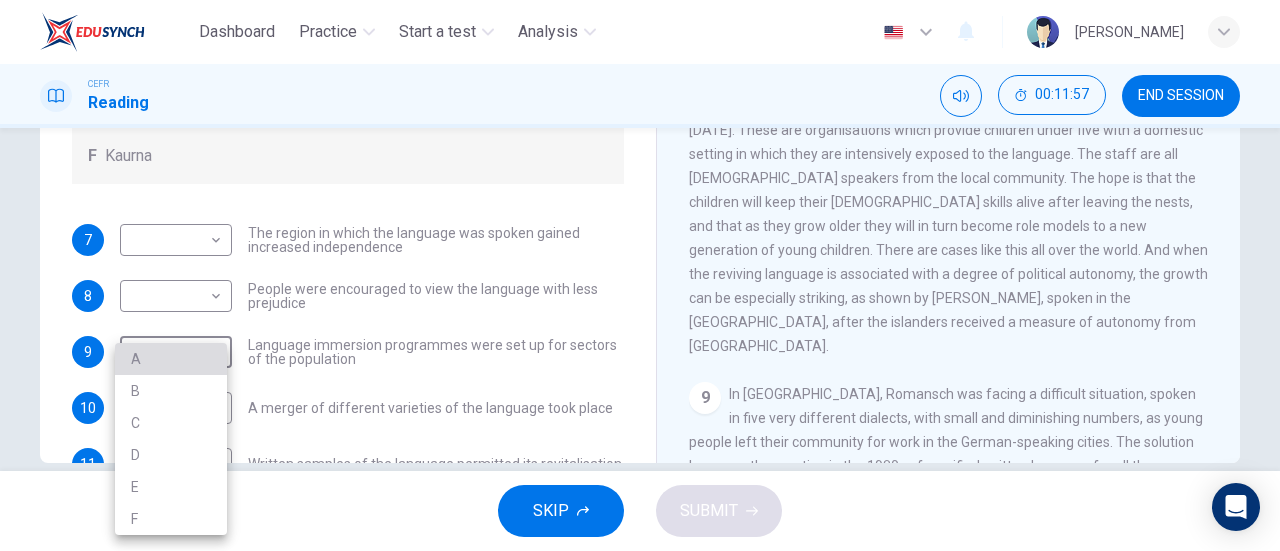 click on "A" at bounding box center (171, 359) 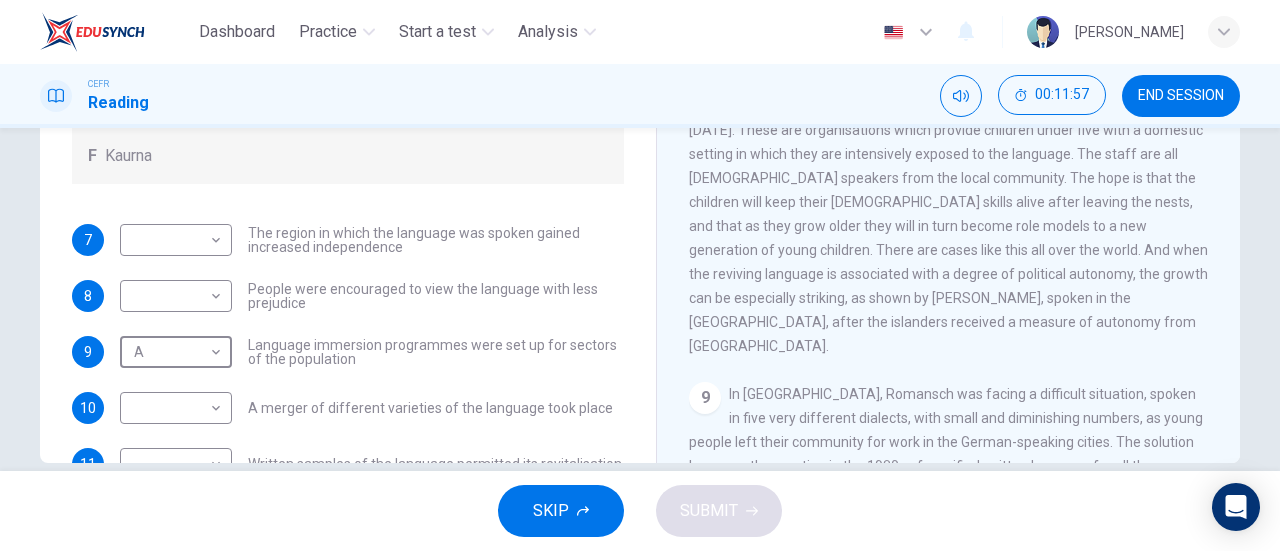 scroll, scrollTop: 0, scrollLeft: 0, axis: both 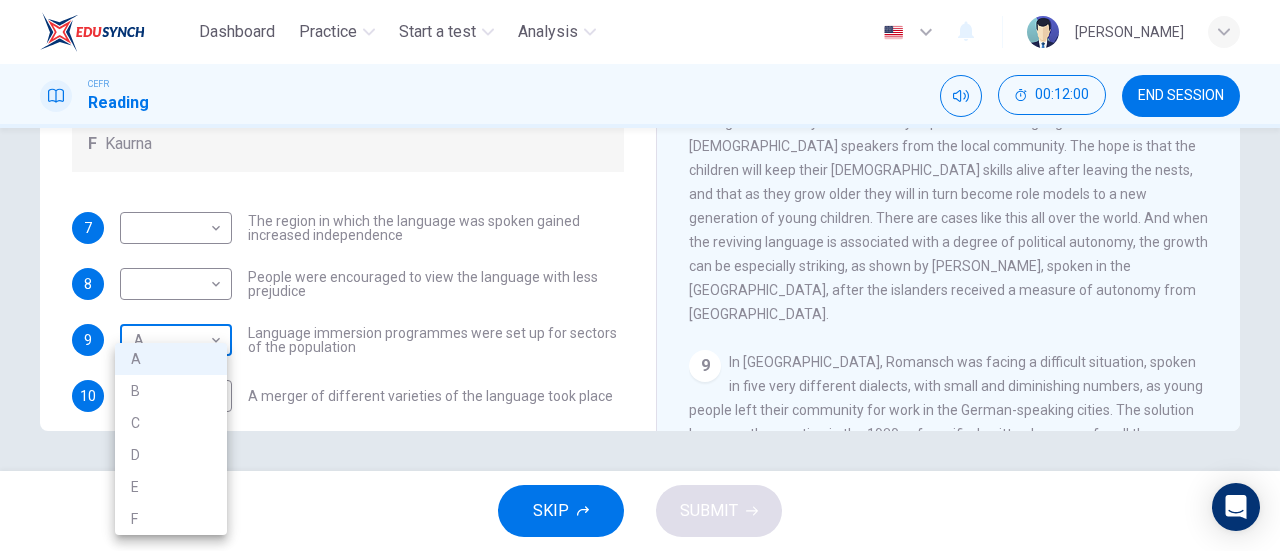 click on "Dashboard Practice Start a test Analysis English en ​ [PERSON_NAME] Reading 00:12:00 END SESSION Questions 7 - 11 Match the languages  A-F  with the statements below which describe how a language was saved.
Write your answers in the boxes below. A Welsh B Maori C Faroese D Romansch E Ainu F Kaurna 7 ​ ​ The region in which the language was spoken gained increased independence 8 ​ ​ People were encouraged to view the language with less prejudice 9 A A ​ Language immersion programmes were set up for sectors of the population 10 ​ ​ A merger of different varieties of the language took place 11 ​ ​ Written samples of the language permitted its revitalisation Saving Language CLICK TO ZOOM Click to Zoom 1 For the first time, linguists have put a price on language. To save a language from extinction isn’t cheap - but more and more people are arguing that the alternative is the death of communities. 2 3 4 5 6 7 8 9 10 11 12 SKIP SUBMIT
Dashboard Practice Analysis A" at bounding box center (640, 275) 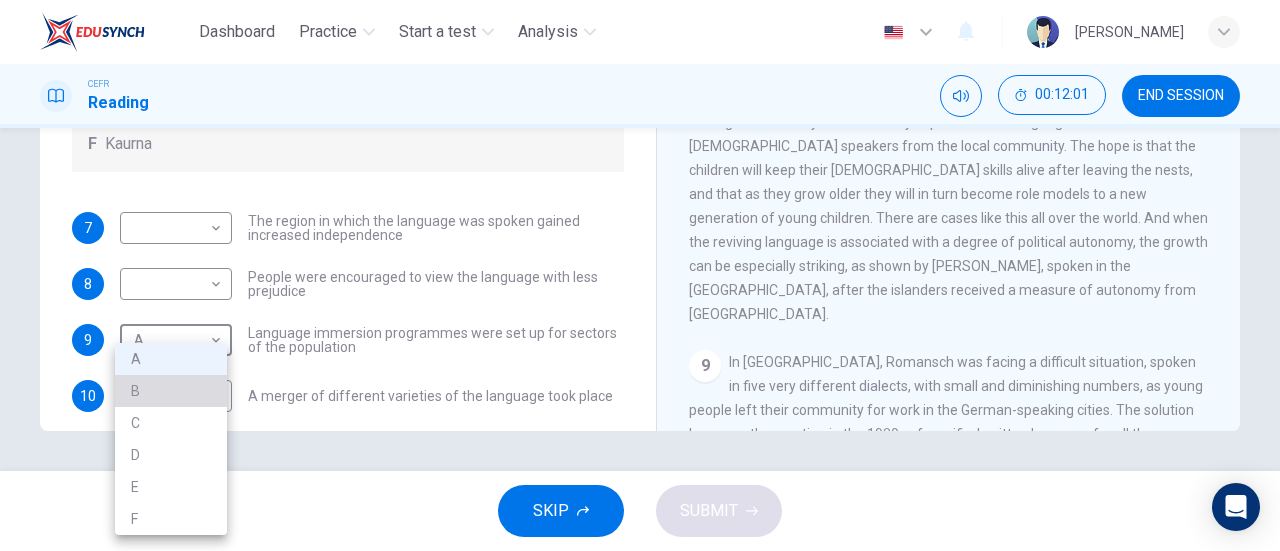 click on "B" at bounding box center (171, 391) 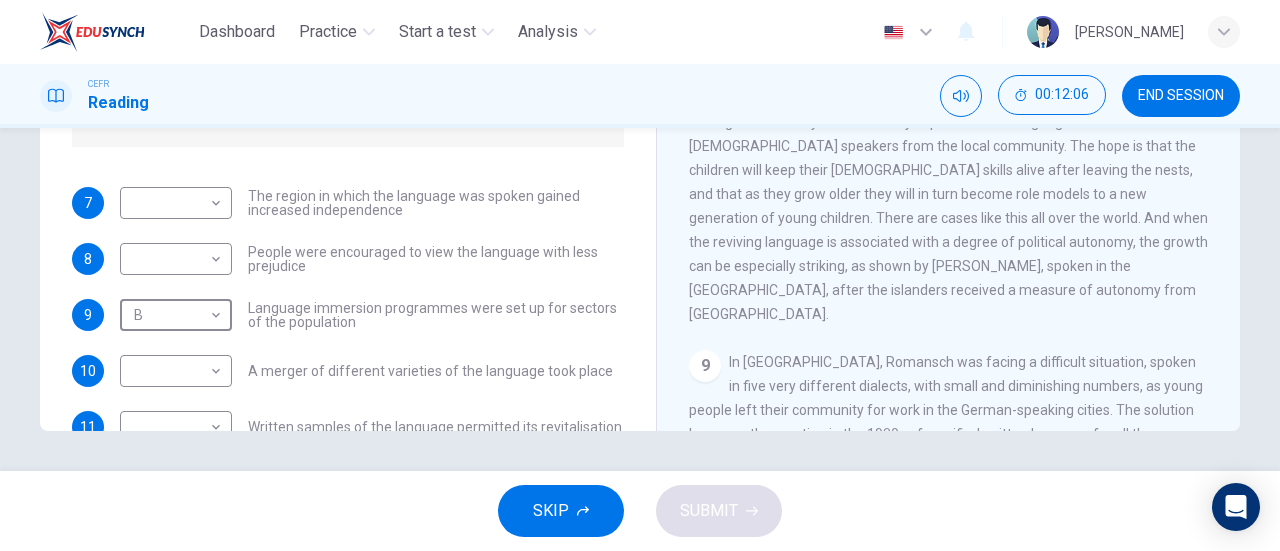 scroll, scrollTop: 86, scrollLeft: 0, axis: vertical 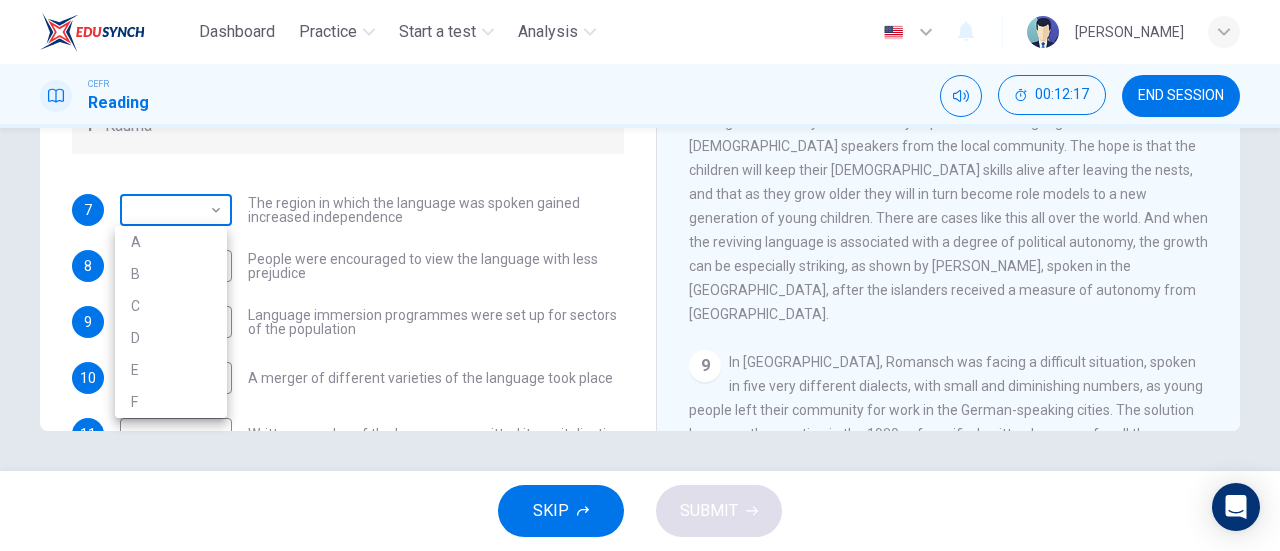 click on "Dashboard Practice Start a test Analysis English en ​ [PERSON_NAME] Reading 00:12:17 END SESSION Questions 7 - 11 Match the languages  A-F  with the statements below which describe how a language was saved.
Write your answers in the boxes below. A Welsh B Maori C Faroese D Romansch E Ainu F Kaurna 7 ​ ​ The region in which the language was spoken gained increased independence 8 ​ ​ People were encouraged to view the language with less prejudice 9 B B ​ Language immersion programmes were set up for sectors of the population 10 ​ ​ A merger of different varieties of the language took place 11 ​ ​ Written samples of the language permitted its revitalisation Saving Language CLICK TO ZOOM Click to Zoom 1 For the first time, linguists have put a price on language. To save a language from extinction isn’t cheap - but more and more people are arguing that the alternative is the death of communities. 2 3 4 5 6 7 8 9 10 11 12 SKIP SUBMIT
Dashboard Practice Analysis A" at bounding box center [640, 275] 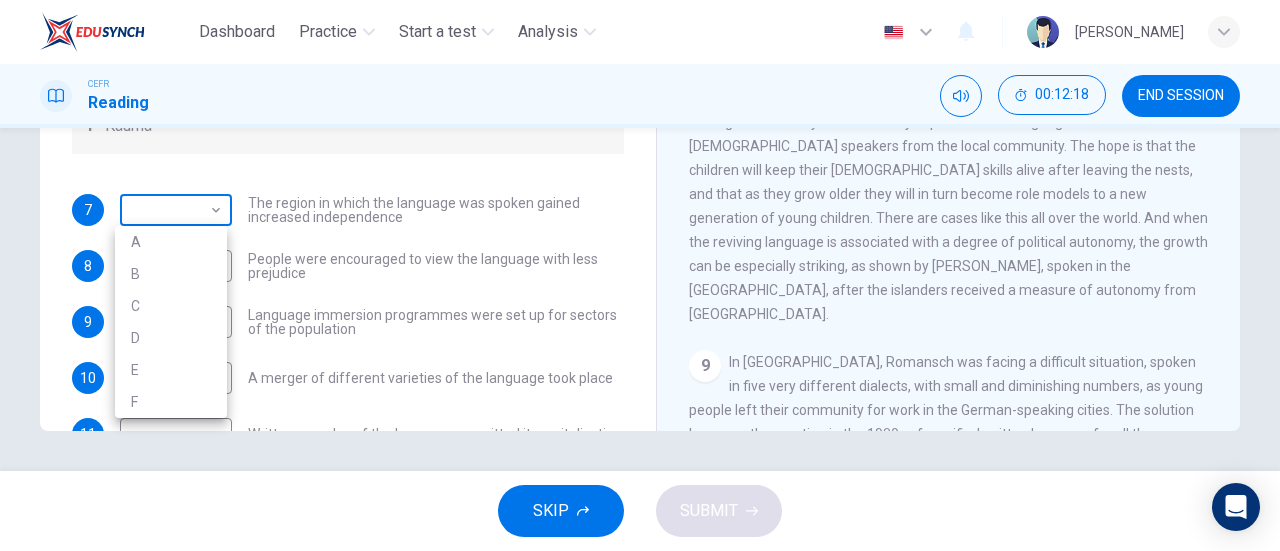 click at bounding box center [640, 275] 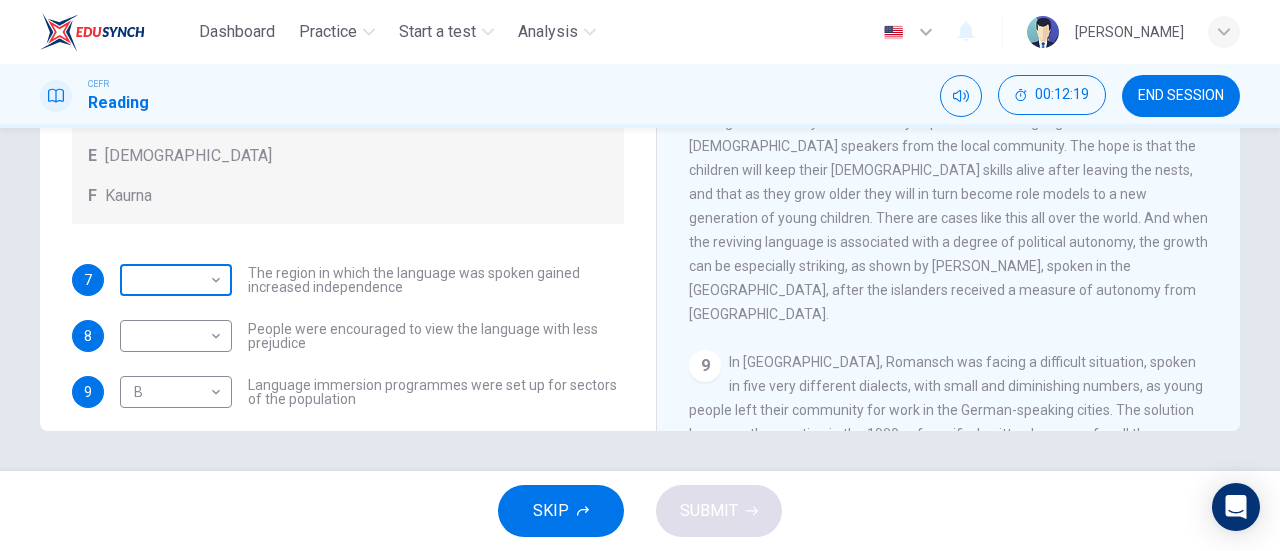 scroll, scrollTop: 0, scrollLeft: 0, axis: both 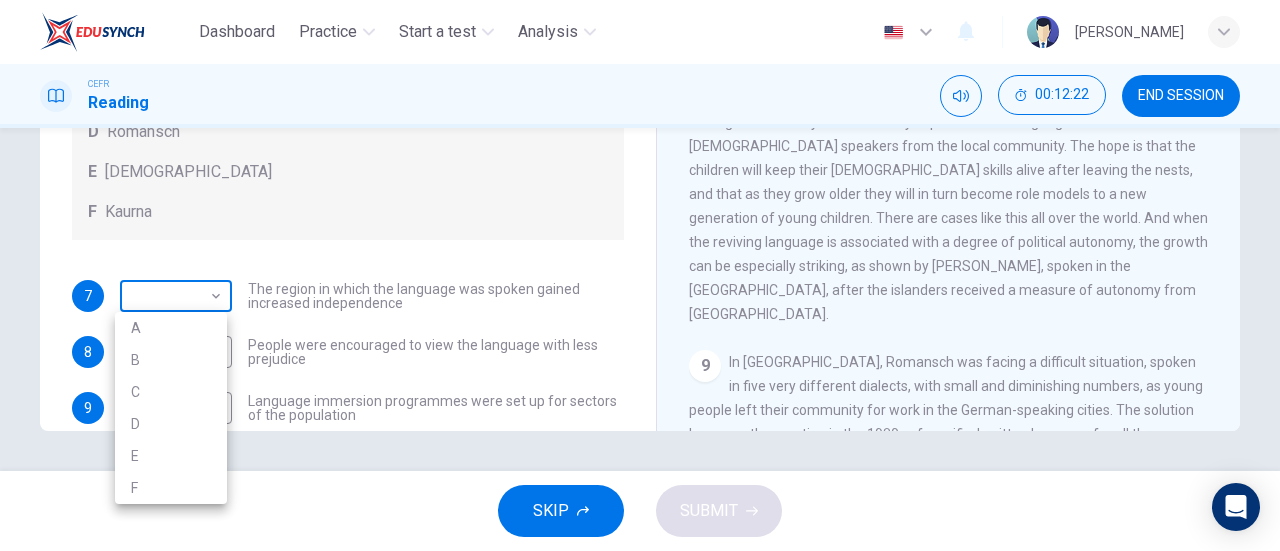 click on "Dashboard Practice Start a test Analysis English en ​ [PERSON_NAME] Reading 00:12:22 END SESSION Questions 7 - 11 Match the languages  A-F  with the statements below which describe how a language was saved.
Write your answers in the boxes below. A Welsh B Maori C Faroese D Romansch E Ainu F Kaurna 7 ​ ​ The region in which the language was spoken gained increased independence 8 ​ ​ People were encouraged to view the language with less prejudice 9 B B ​ Language immersion programmes were set up for sectors of the population 10 ​ ​ A merger of different varieties of the language took place 11 ​ ​ Written samples of the language permitted its revitalisation Saving Language CLICK TO ZOOM Click to Zoom 1 For the first time, linguists have put a price on language. To save a language from extinction isn’t cheap - but more and more people are arguing that the alternative is the death of communities. 2 3 4 5 6 7 8 9 10 11 12 SKIP SUBMIT
Dashboard Practice Analysis A" at bounding box center (640, 275) 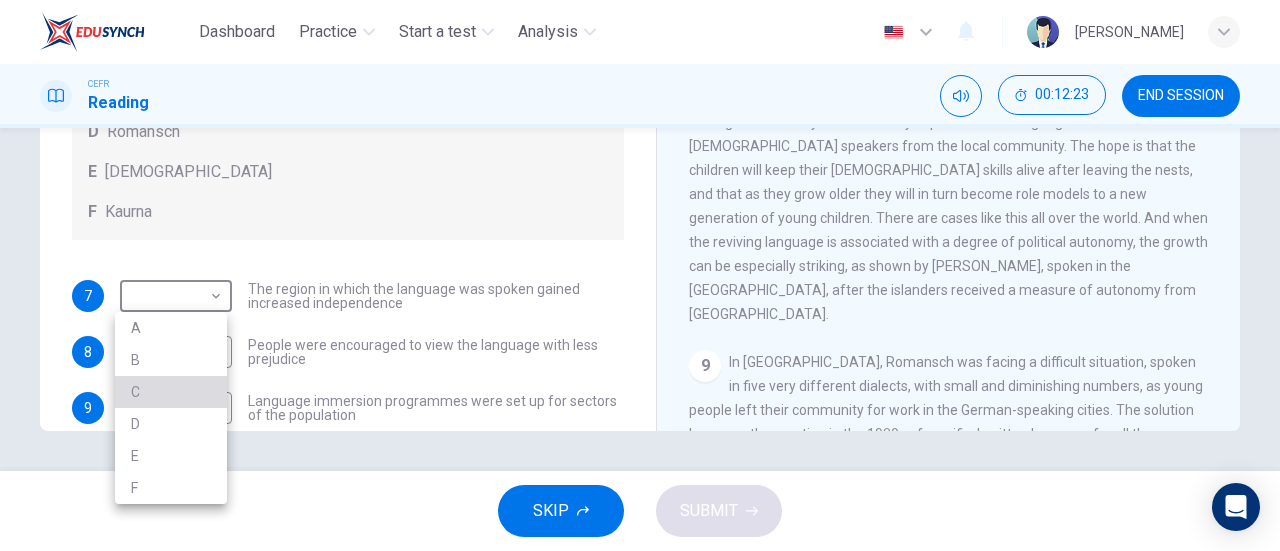 click on "C" at bounding box center (171, 392) 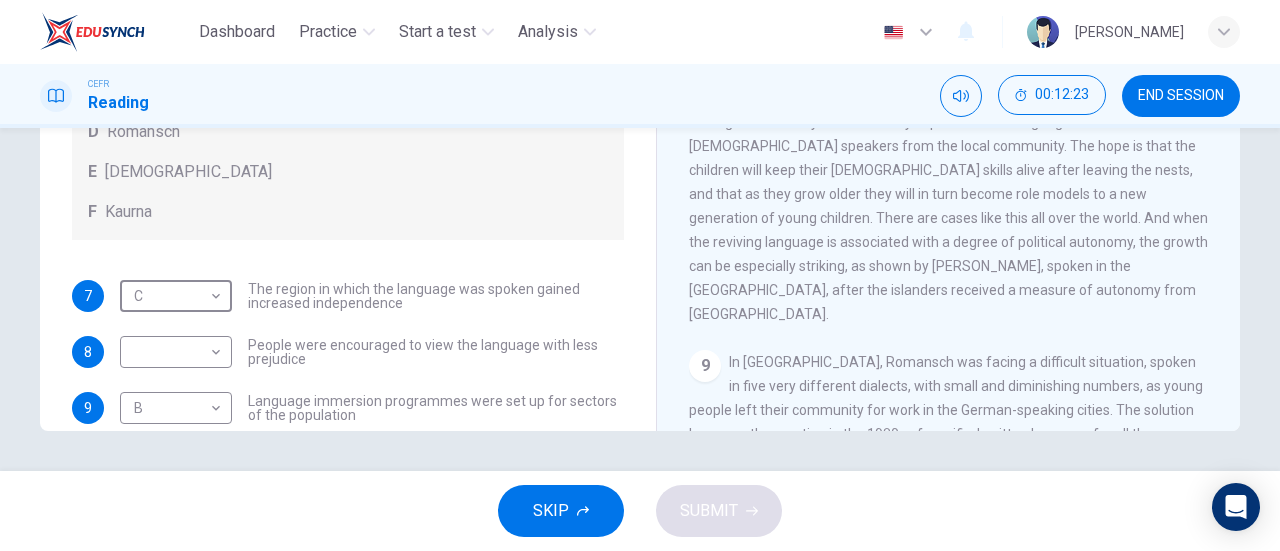 scroll, scrollTop: 144, scrollLeft: 0, axis: vertical 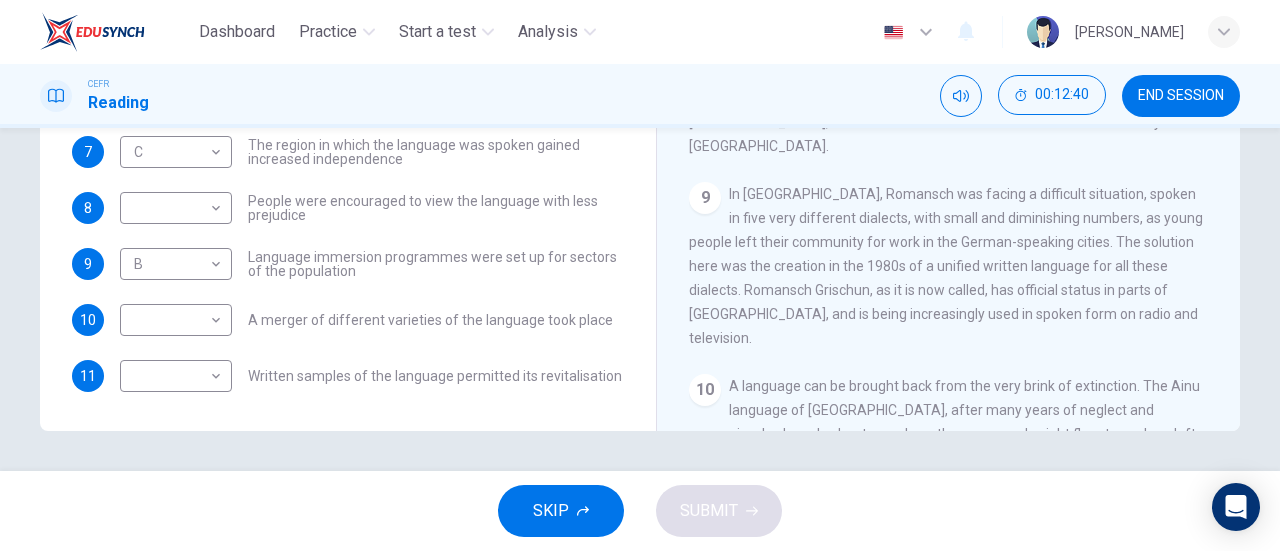 drag, startPoint x: 764, startPoint y: 305, endPoint x: 811, endPoint y: 308, distance: 47.095646 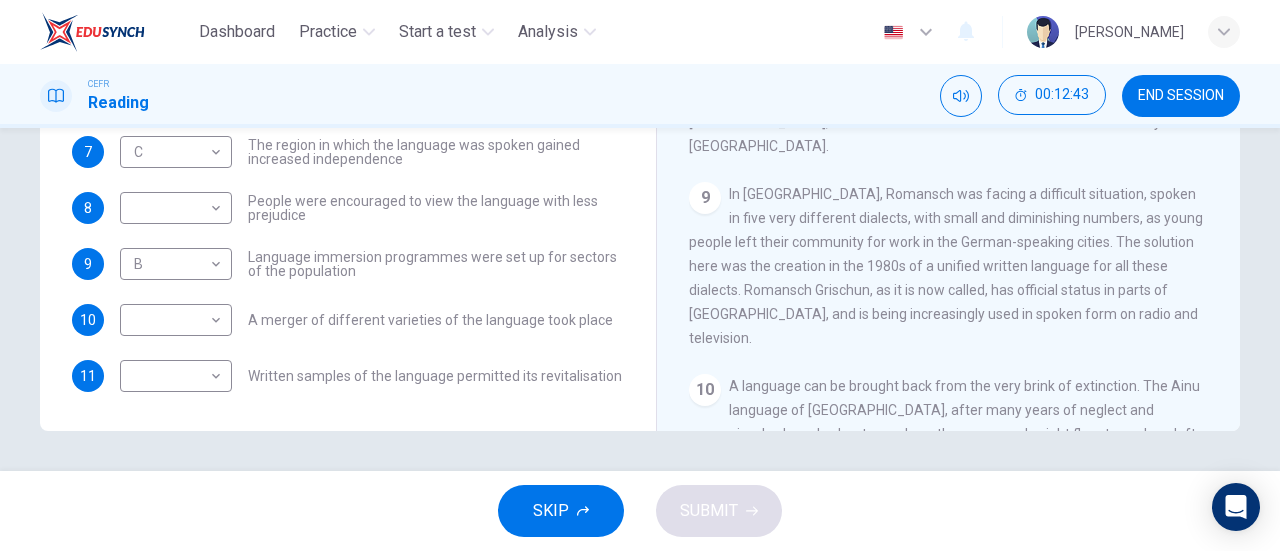 scroll, scrollTop: 0, scrollLeft: 0, axis: both 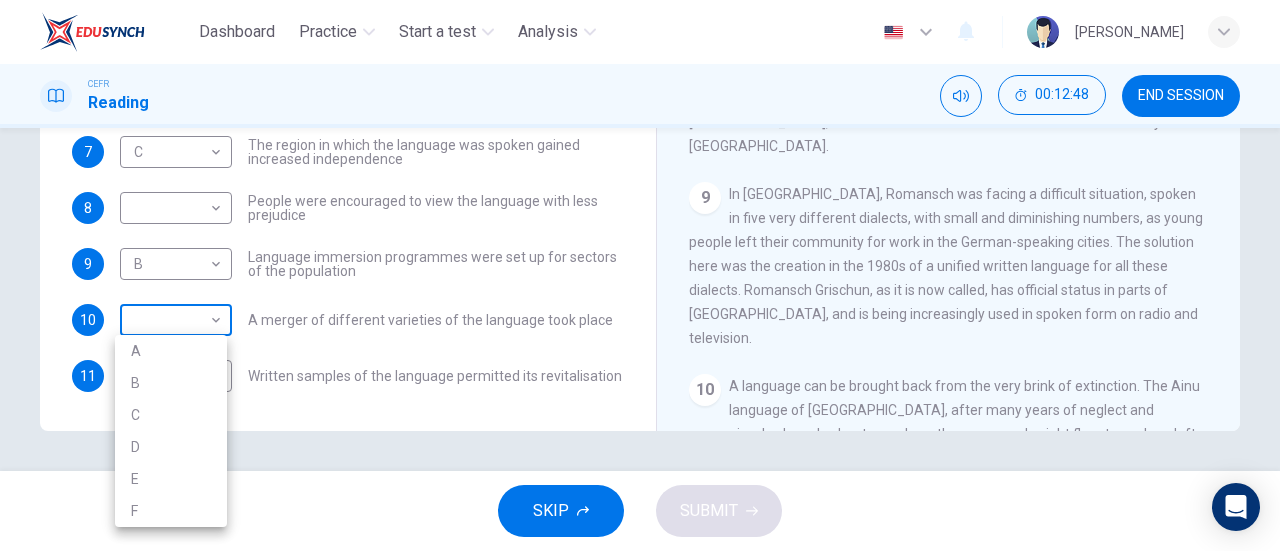 click on "Dashboard Practice Start a test Analysis English en ​ [PERSON_NAME] Reading 00:12:48 END SESSION Questions 7 - 11 Match the languages  A-F  with the statements below which describe how a language was saved.
Write your answers in the boxes below. A Welsh B Maori C Faroese D Romansch E Ainu F Kaurna 7 C C ​ The region in which the language was spoken gained increased independence 8 ​ ​ People were encouraged to view the language with less prejudice 9 B B ​ Language immersion programmes were set up for sectors of the population 10 ​ ​ A merger of different varieties of the language took place 11 ​ ​ Written samples of the language permitted its revitalisation Saving Language CLICK TO ZOOM Click to Zoom 1 For the first time, linguists have put a price on language. To save a language from extinction isn’t cheap - but more and more people are arguing that the alternative is the death of communities. 2 3 4 5 6 7 8 9 10 11 12 SKIP SUBMIT
Dashboard Practice Analysis A" at bounding box center [640, 275] 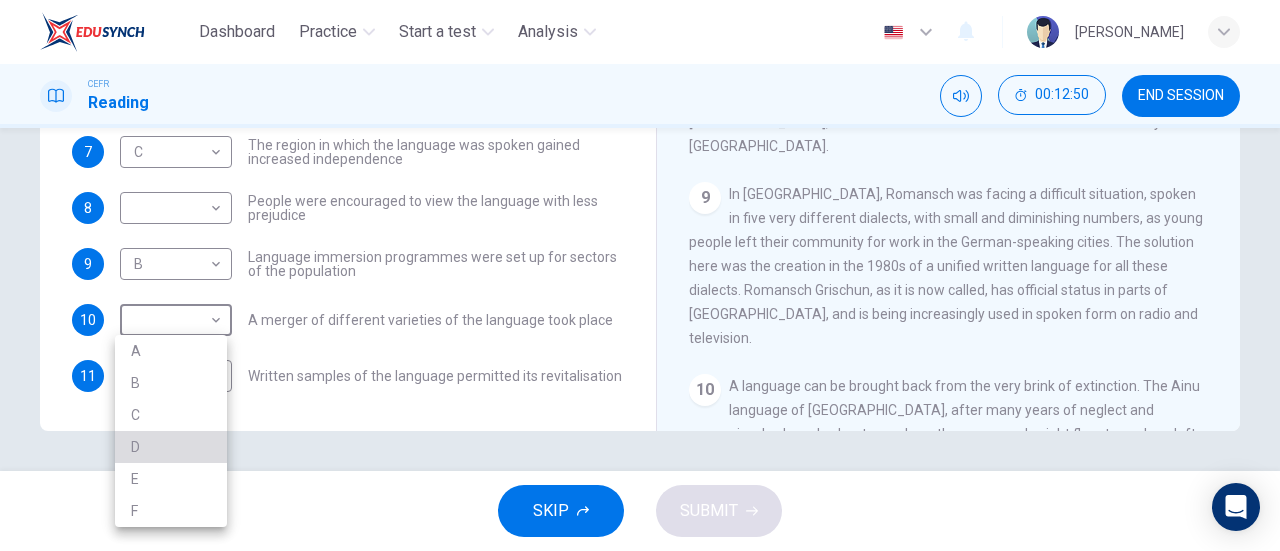 click on "D" at bounding box center (171, 447) 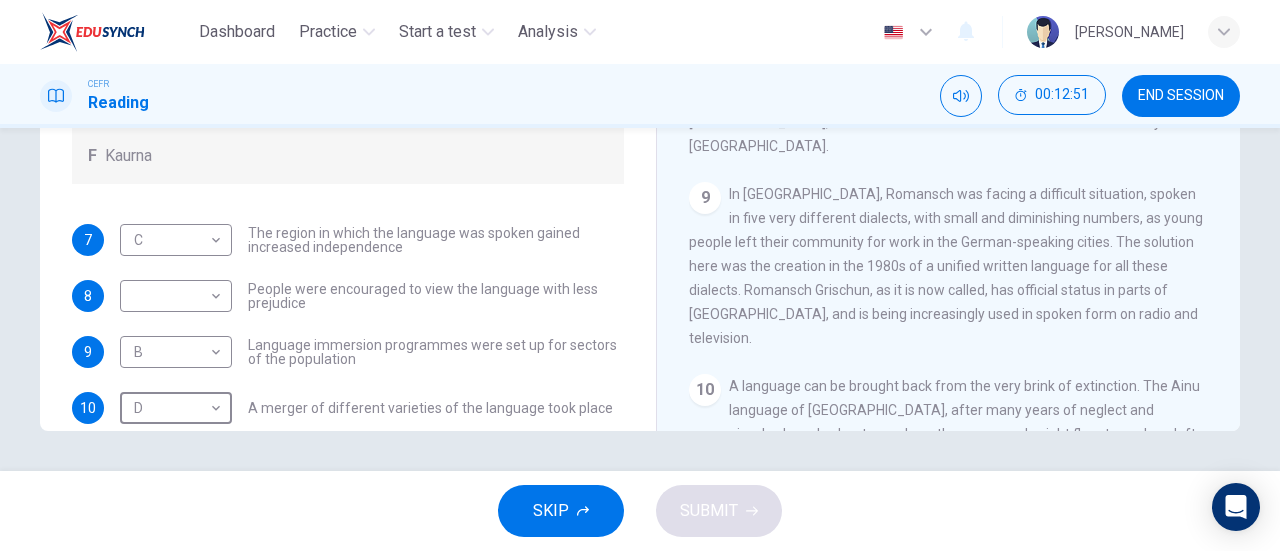 scroll, scrollTop: 0, scrollLeft: 0, axis: both 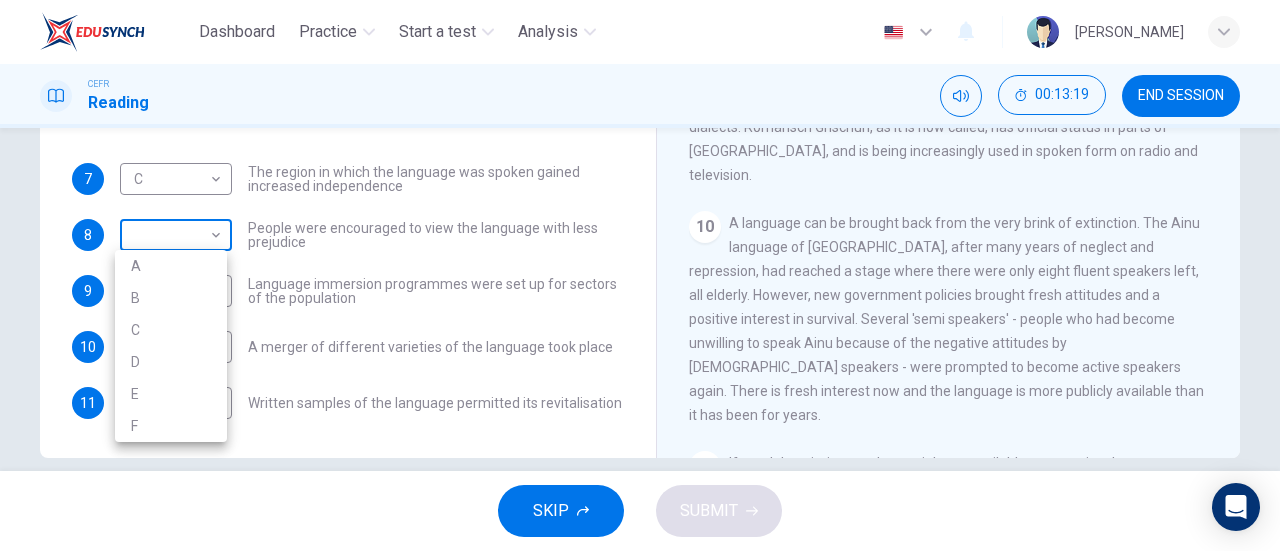 click on "Dashboard Practice Start a test Analysis English en ​ [PERSON_NAME] Reading 00:13:19 END SESSION Questions 7 - 11 Match the languages  A-F  with the statements below which describe how a language was saved.
Write your answers in the boxes below. A Welsh B Maori C Faroese D Romansch E Ainu F Kaurna 7 C C ​ The region in which the language was spoken gained increased independence 8 ​ ​ People were encouraged to view the language with less prejudice 9 B B ​ Language immersion programmes were set up for sectors of the population 10 D D ​ A merger of different varieties of the language took place 11 ​ ​ Written samples of the language permitted its revitalisation Saving Language CLICK TO ZOOM Click to Zoom 1 For the first time, linguists have put a price on language. To save a language from extinction isn’t cheap - but more and more people are arguing that the alternative is the death of communities. 2 3 4 5 6 7 8 9 10 11 12 SKIP SUBMIT
Dashboard Practice Analysis A" at bounding box center (640, 275) 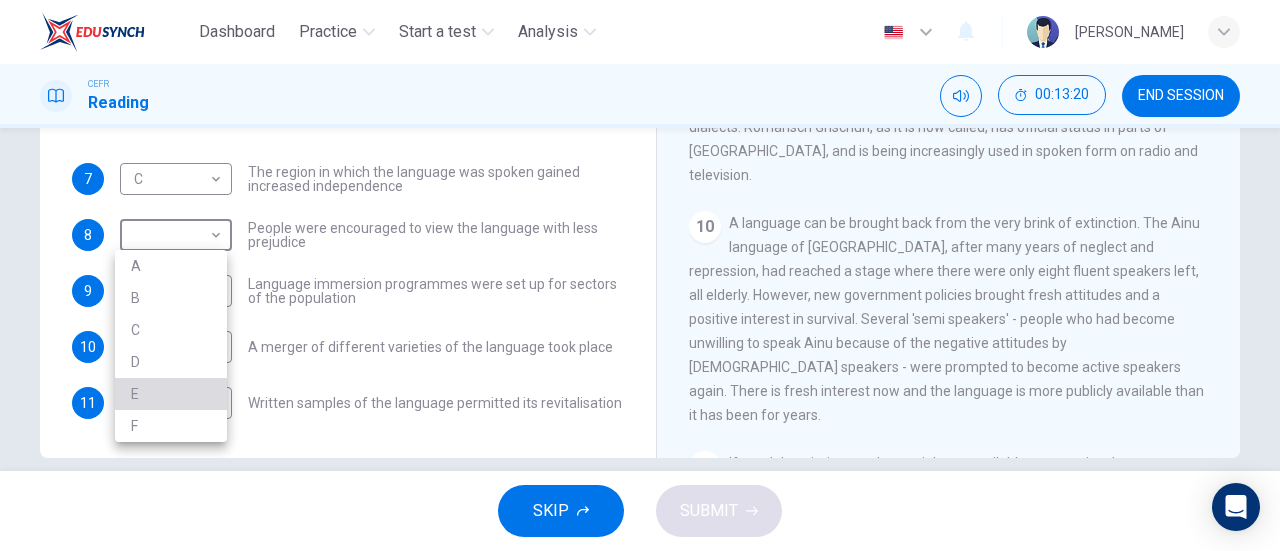 click on "E" at bounding box center (171, 394) 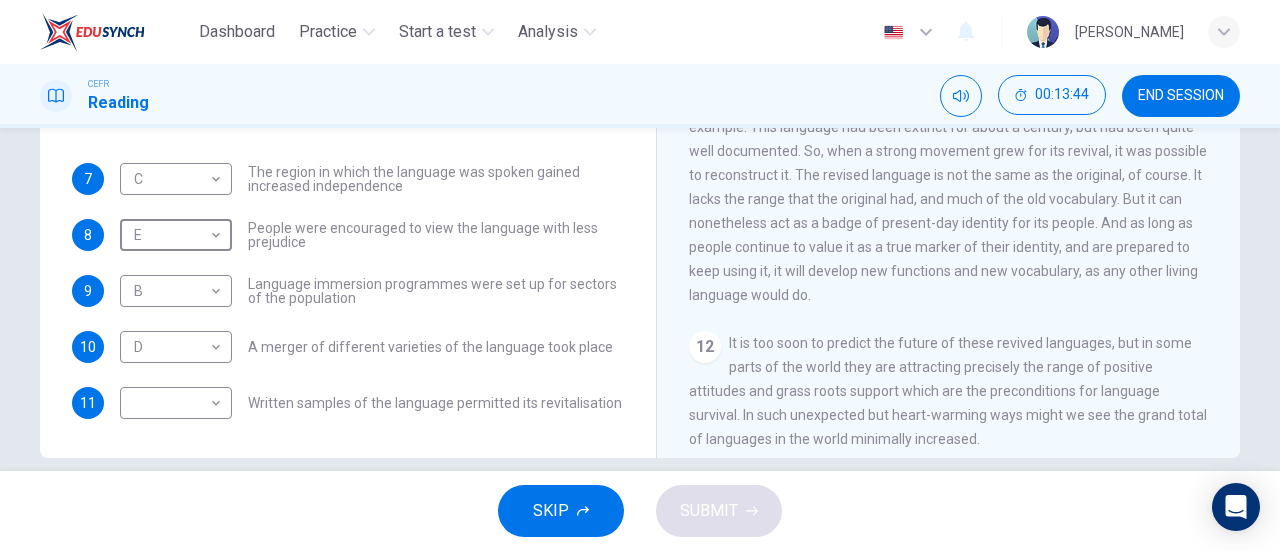 scroll, scrollTop: 2174, scrollLeft: 0, axis: vertical 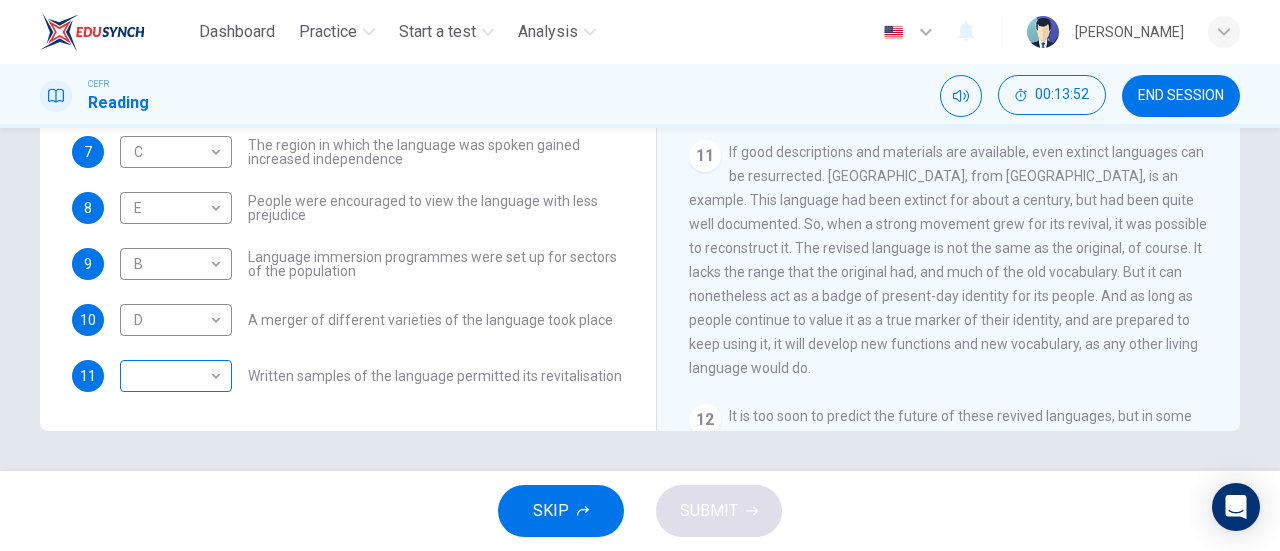 click on "​ ​" at bounding box center (176, 376) 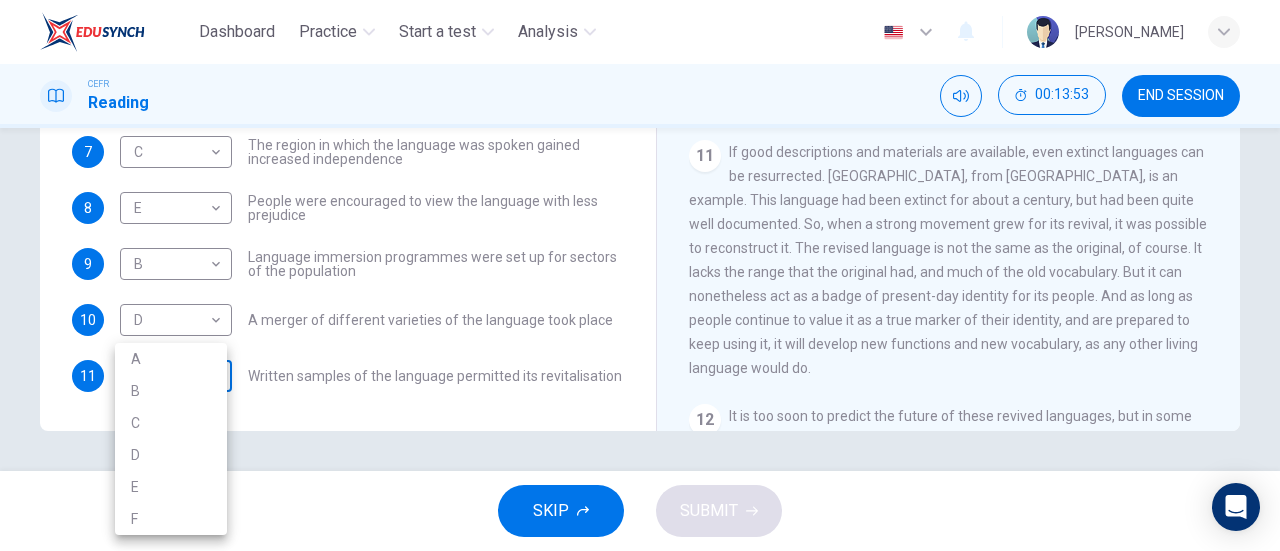 click on "Dashboard Practice Start a test Analysis English en ​ [PERSON_NAME] Reading 00:13:53 END SESSION Questions 7 - 11 Match the languages  A-F  with the statements below which describe how a language was saved.
Write your answers in the boxes below. A Welsh B Maori C Faroese D Romansch E Ainu F Kaurna 7 C C ​ The region in which the language was spoken gained increased independence 8 E E ​ People were encouraged to view the language with less prejudice 9 B B ​ Language immersion programmes were set up for sectors of the population 10 D D ​ A merger of different varieties of the language took place 11 ​ ​ Written samples of the language permitted its revitalisation Saving Language CLICK TO ZOOM Click to Zoom 1 For the first time, linguists have put a price on language. To save a language from extinction isn’t cheap - but more and more people are arguing that the alternative is the death of communities. 2 3 4 5 6 7 8 9 10 11 12 SKIP SUBMIT
Dashboard Practice Analysis A" at bounding box center (640, 275) 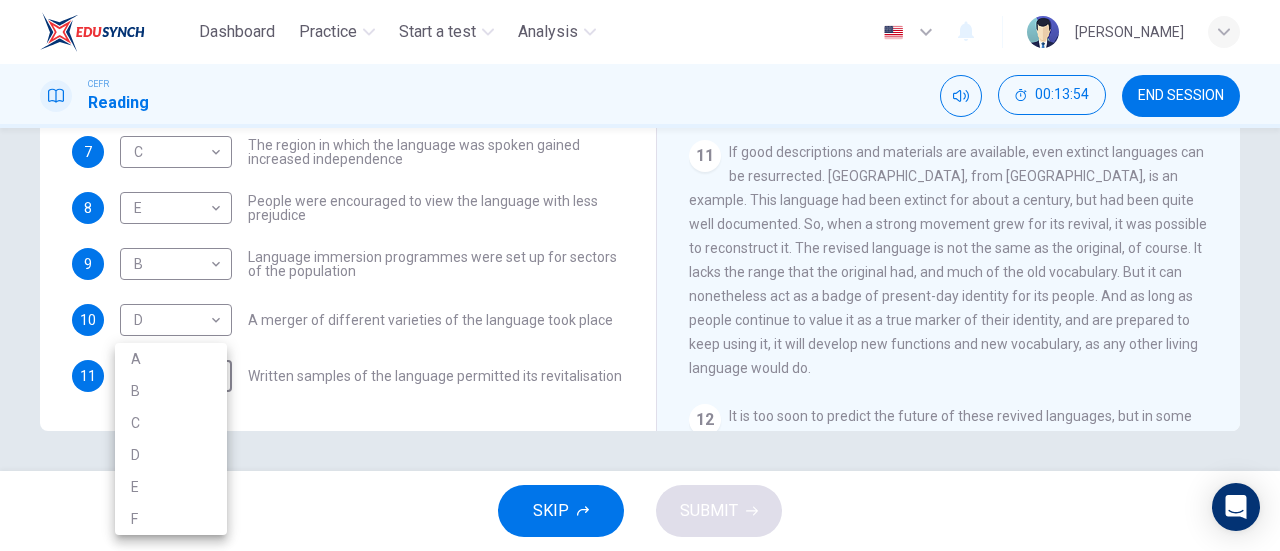 drag, startPoint x: 191, startPoint y: 499, endPoint x: 198, endPoint y: 525, distance: 26.925823 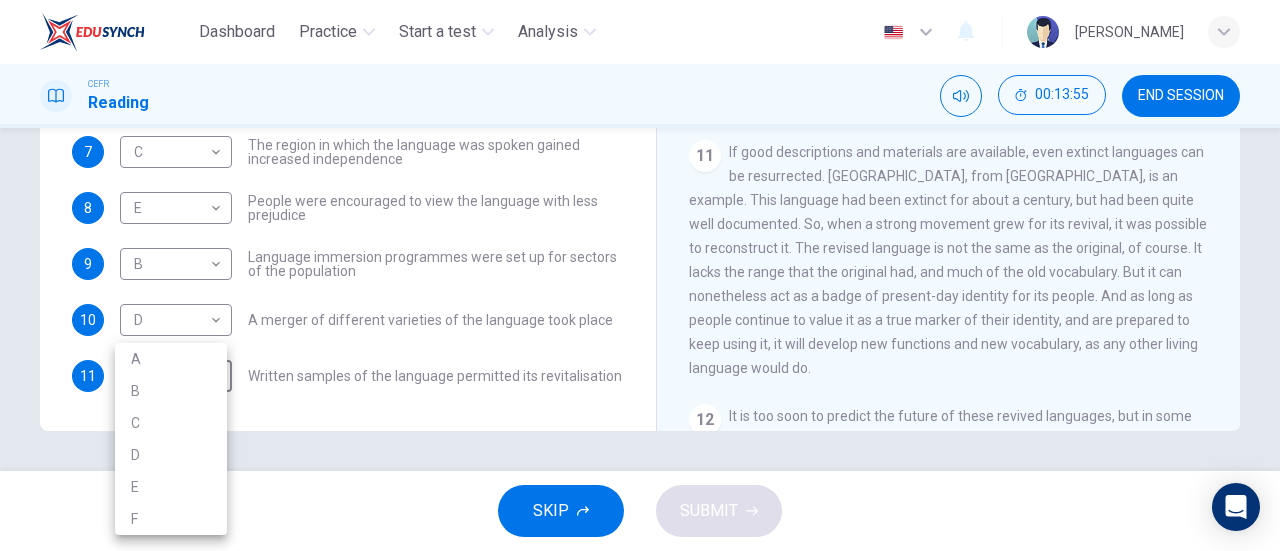 click on "F" at bounding box center [171, 519] 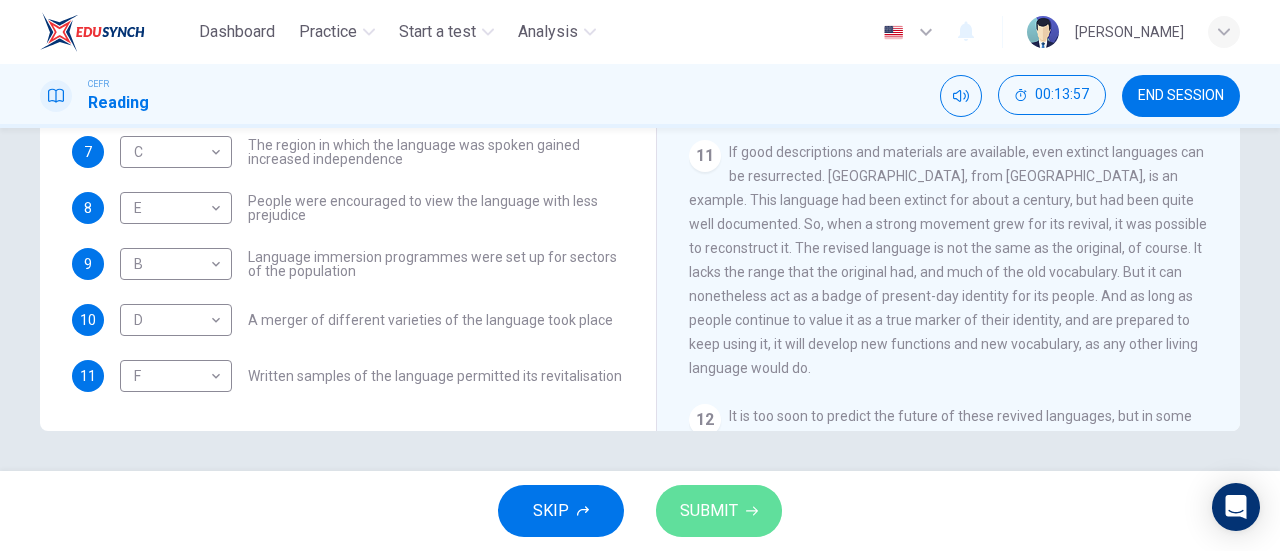click on "SUBMIT" at bounding box center (709, 511) 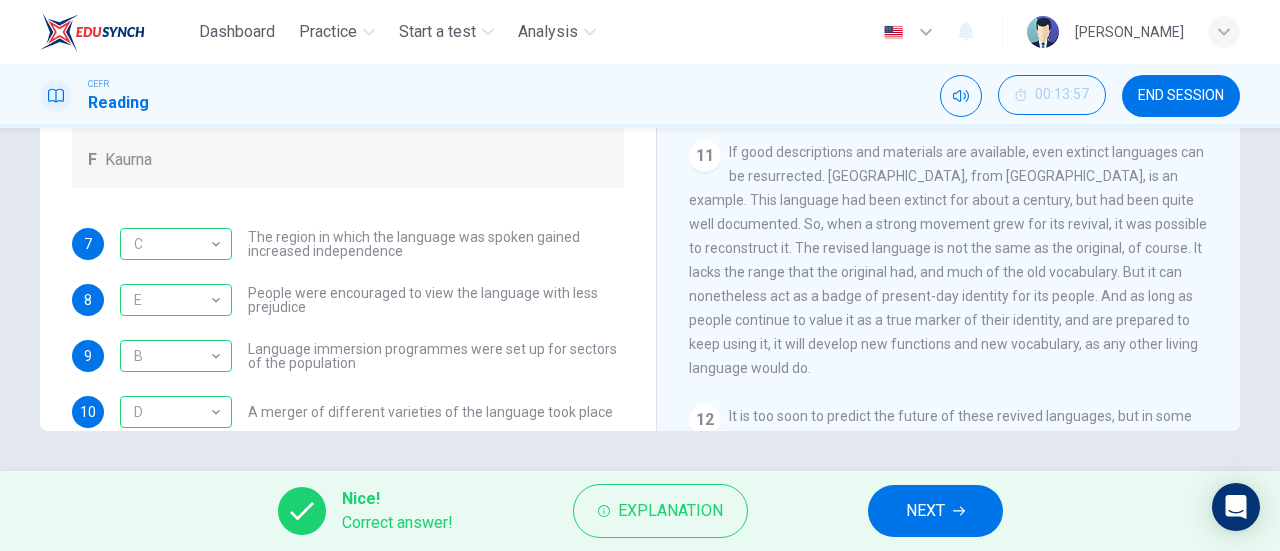 scroll, scrollTop: 144, scrollLeft: 0, axis: vertical 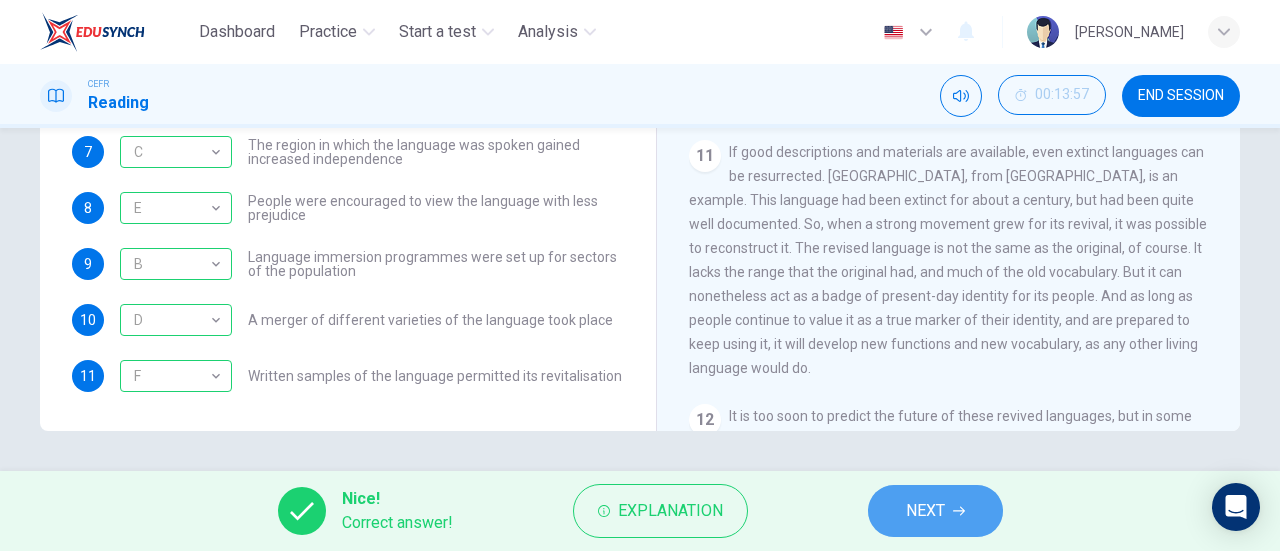 click on "NEXT" at bounding box center [925, 511] 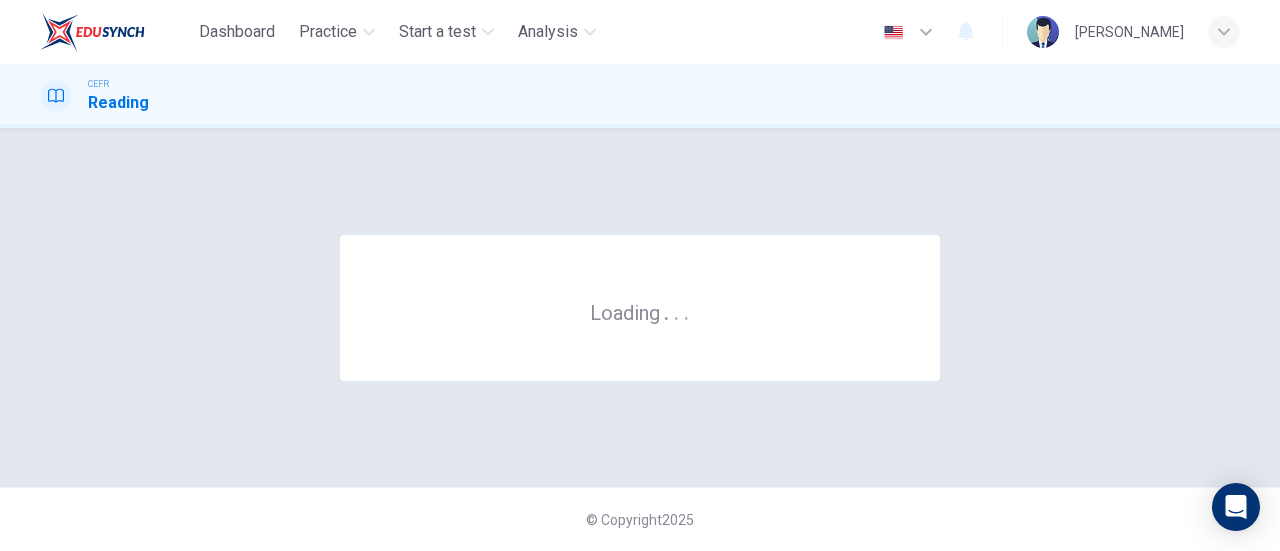 scroll, scrollTop: 0, scrollLeft: 0, axis: both 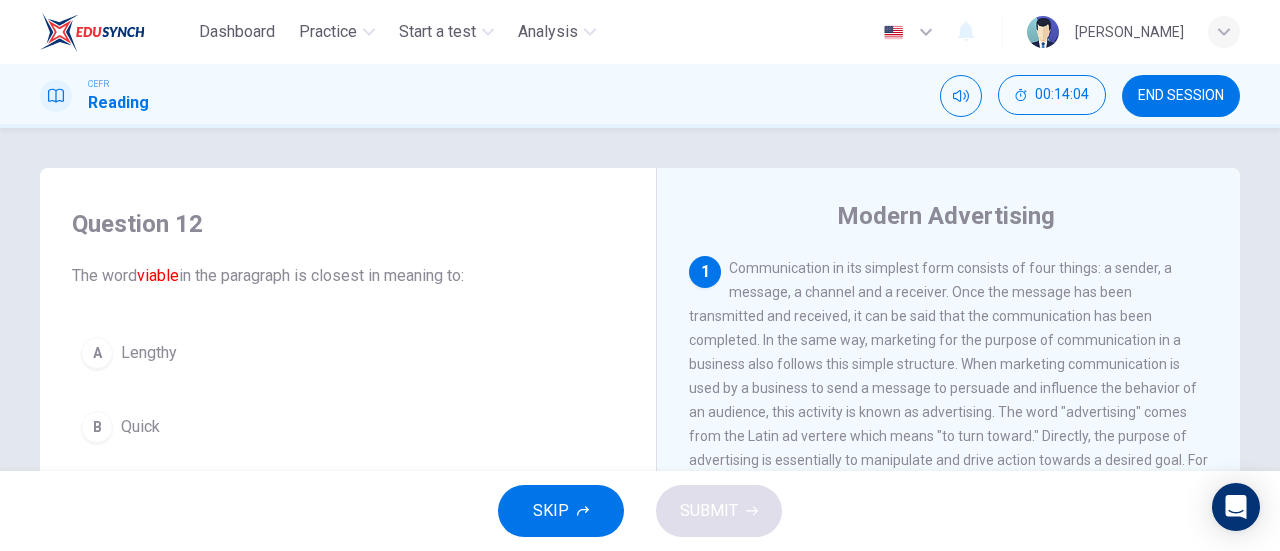 click on "END SESSION" at bounding box center [1181, 96] 